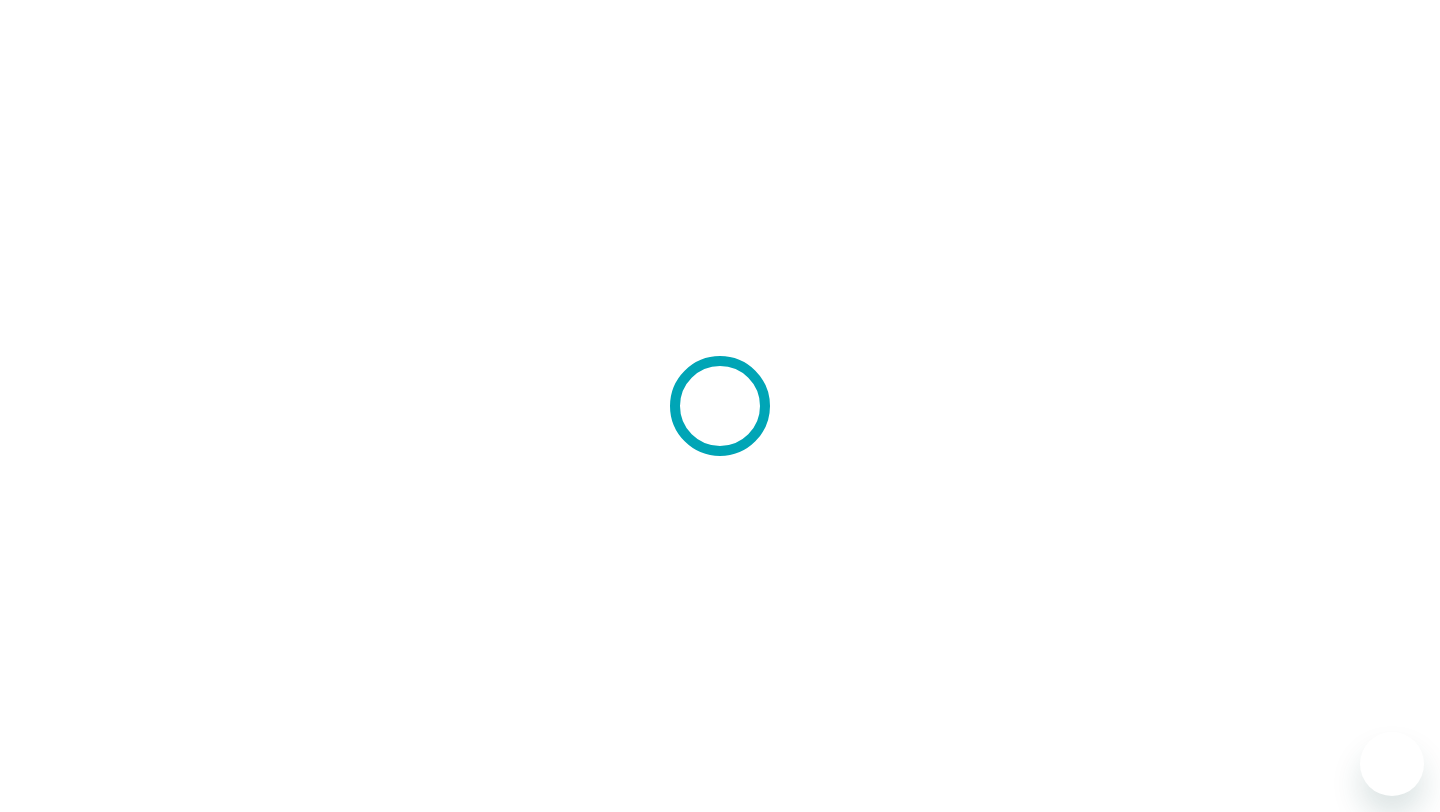 scroll, scrollTop: 0, scrollLeft: 0, axis: both 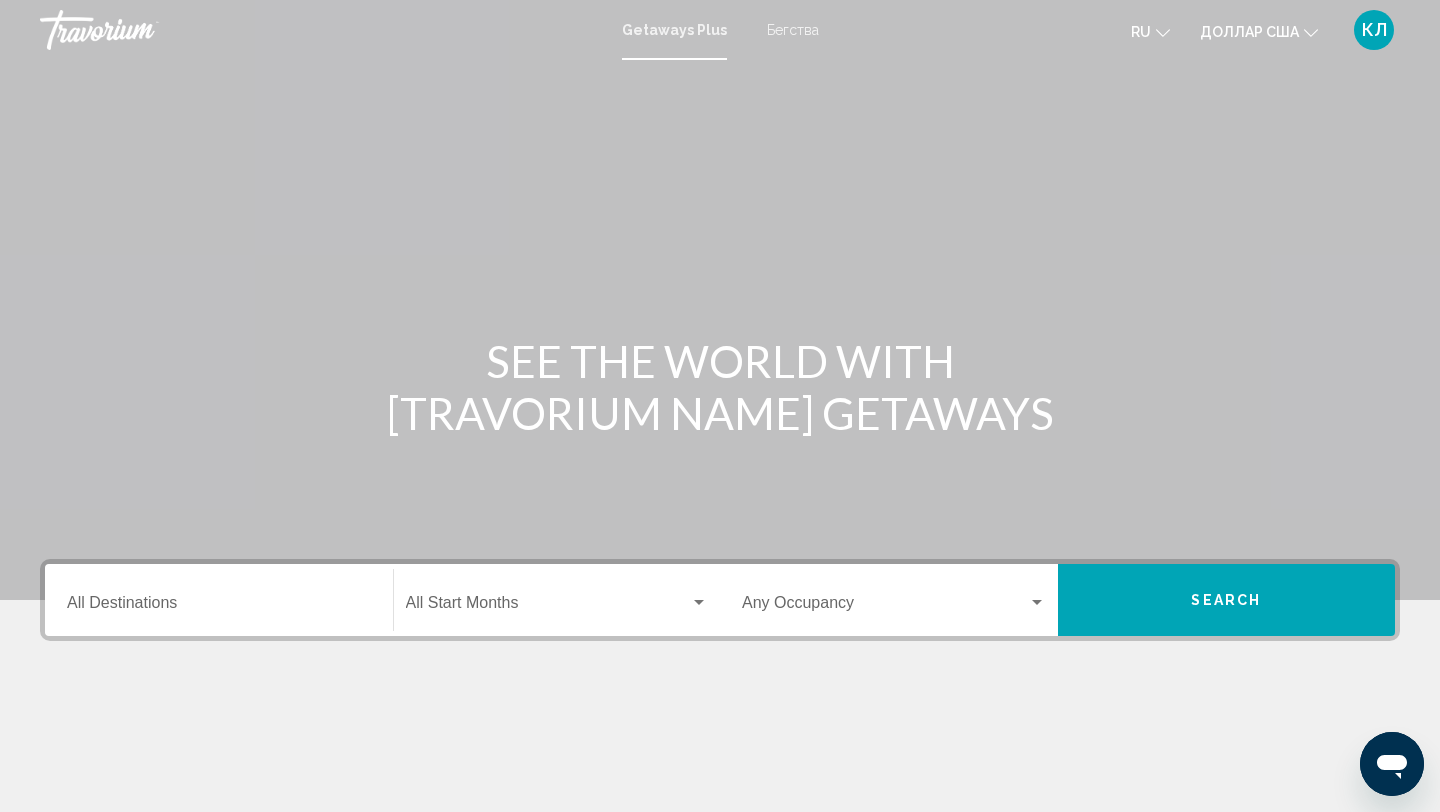 click on "Destination All Destinations" at bounding box center (219, 607) 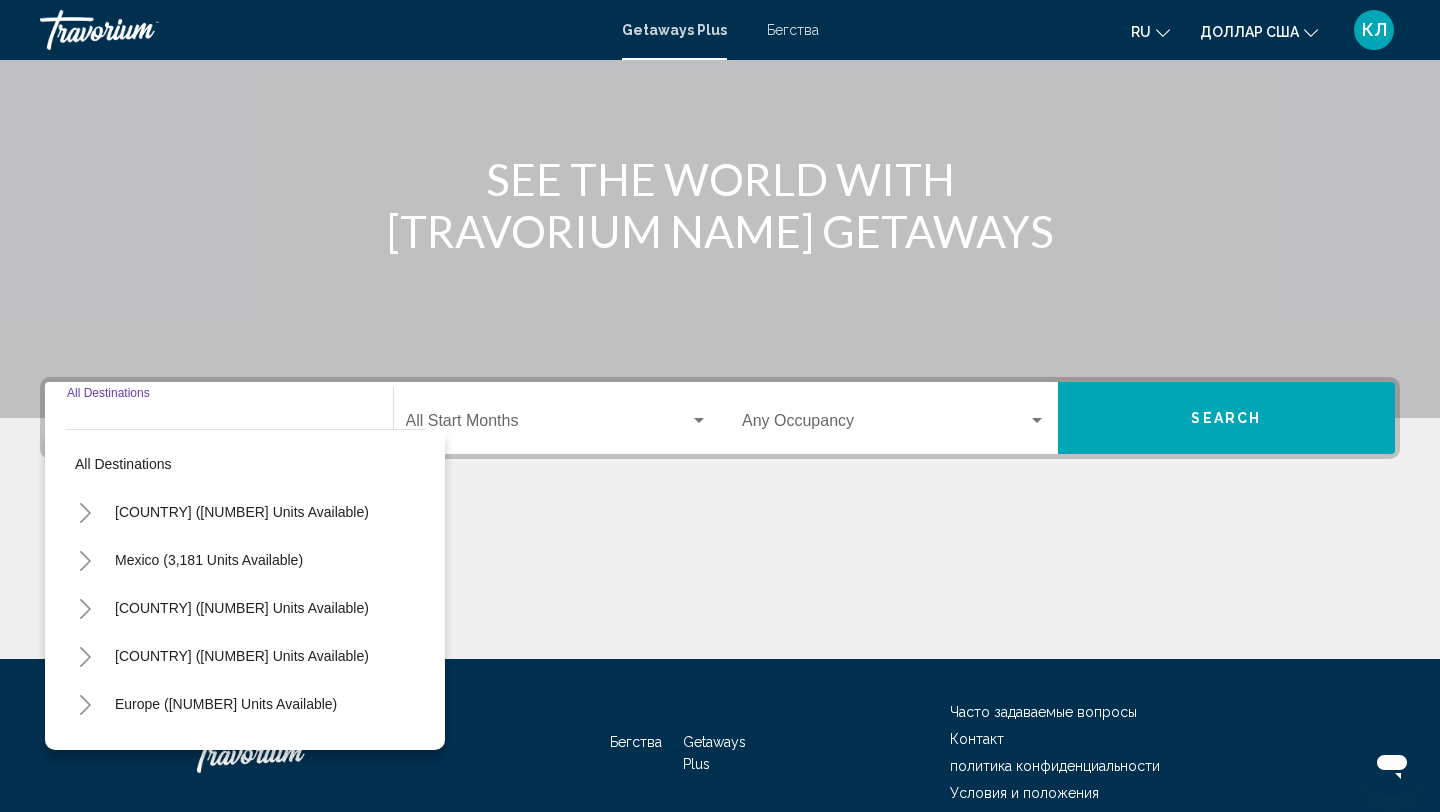 scroll, scrollTop: 274, scrollLeft: 0, axis: vertical 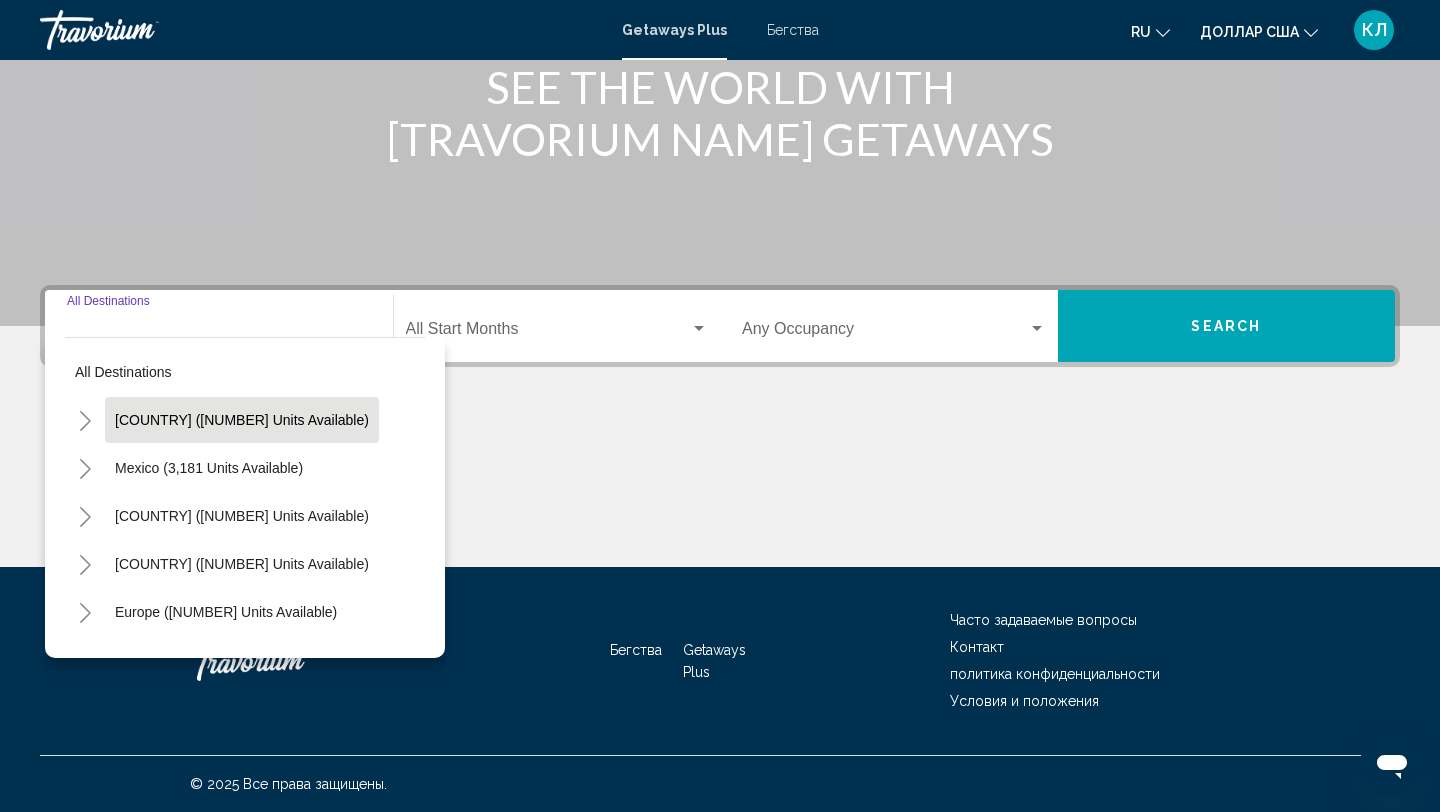 click on "[COUNTRY] ([NUMBER] units available)" at bounding box center (242, 420) 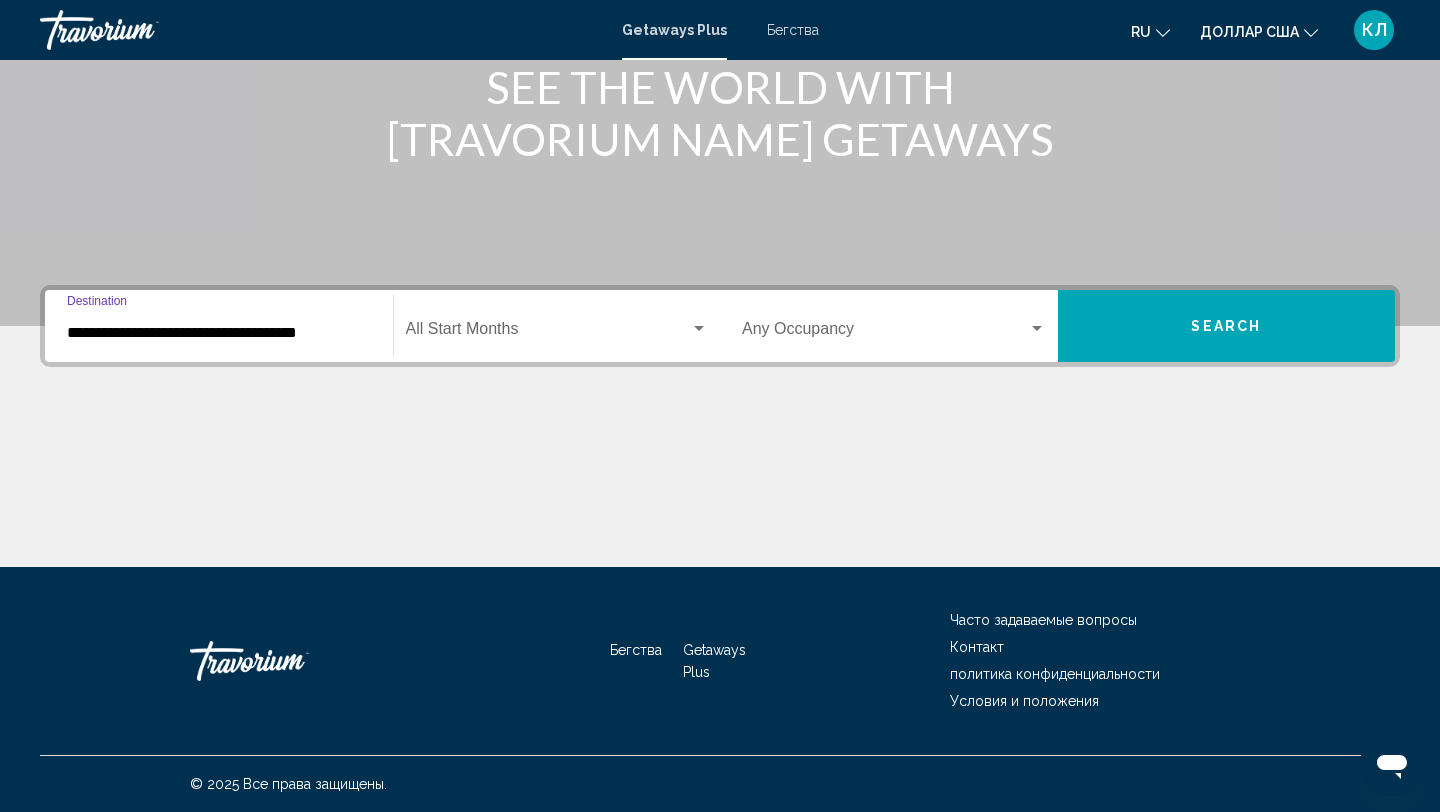 click at bounding box center [548, 333] 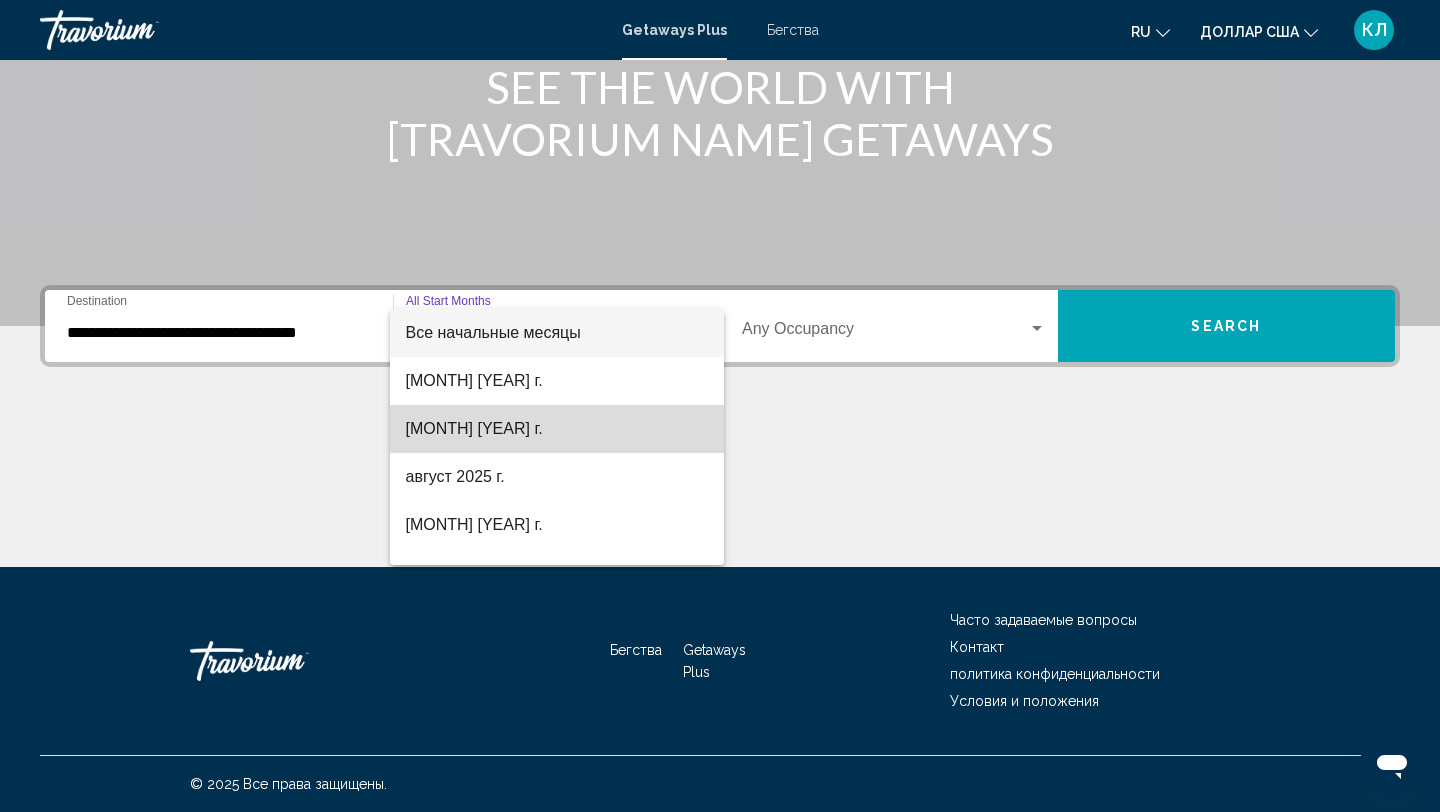 click on "[MONTH] [YEAR] г." at bounding box center [474, 428] 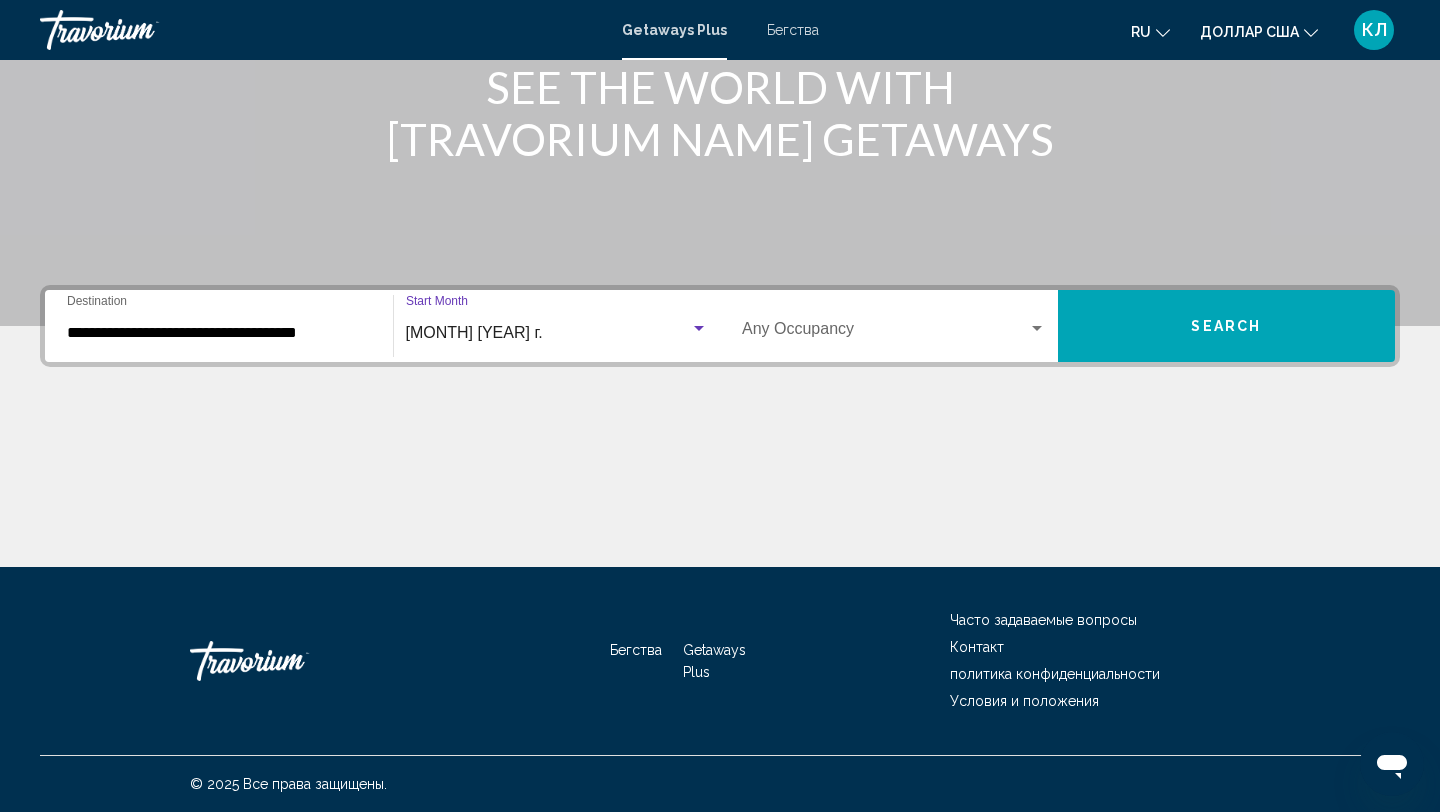click at bounding box center [885, 333] 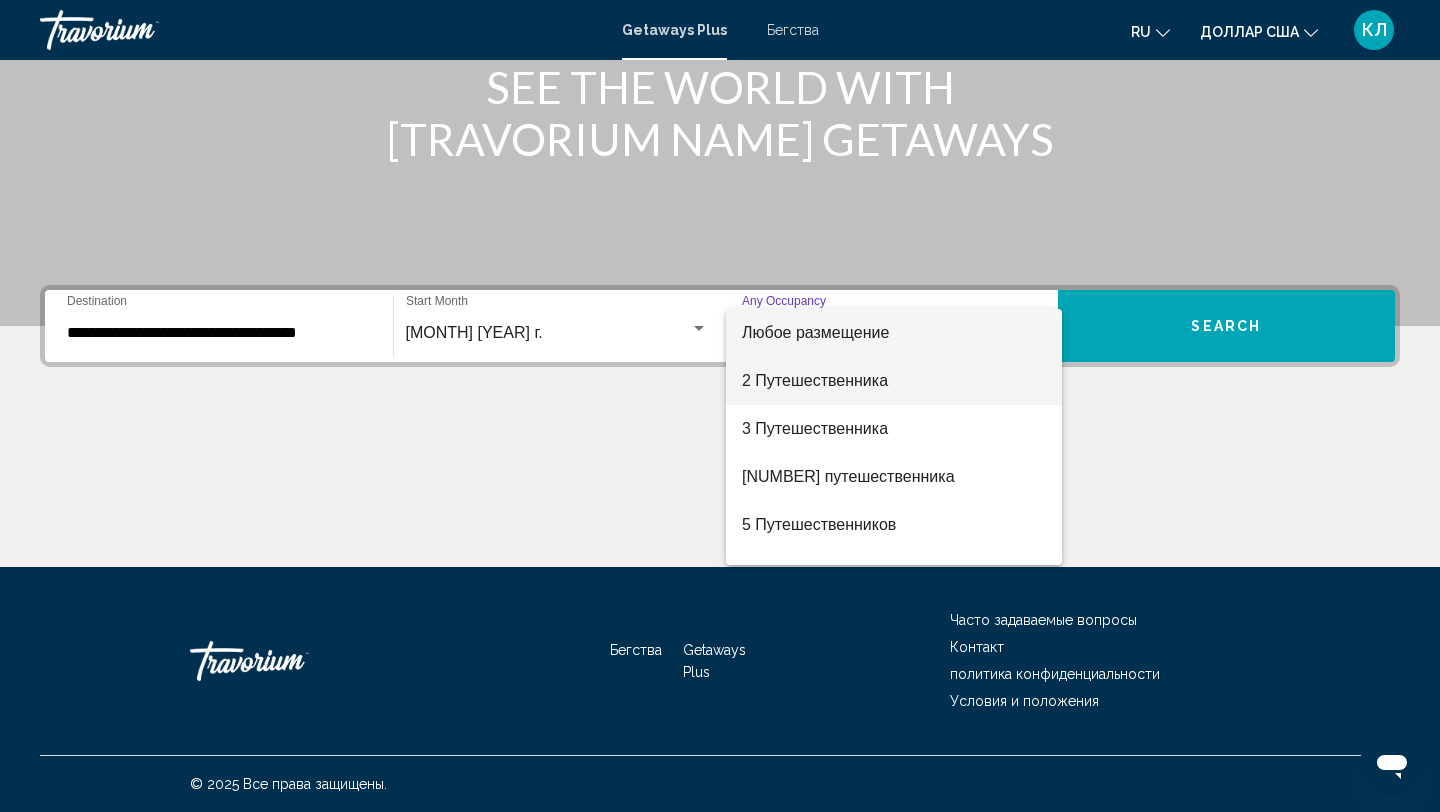 click on "2 Путешественника" at bounding box center (894, 381) 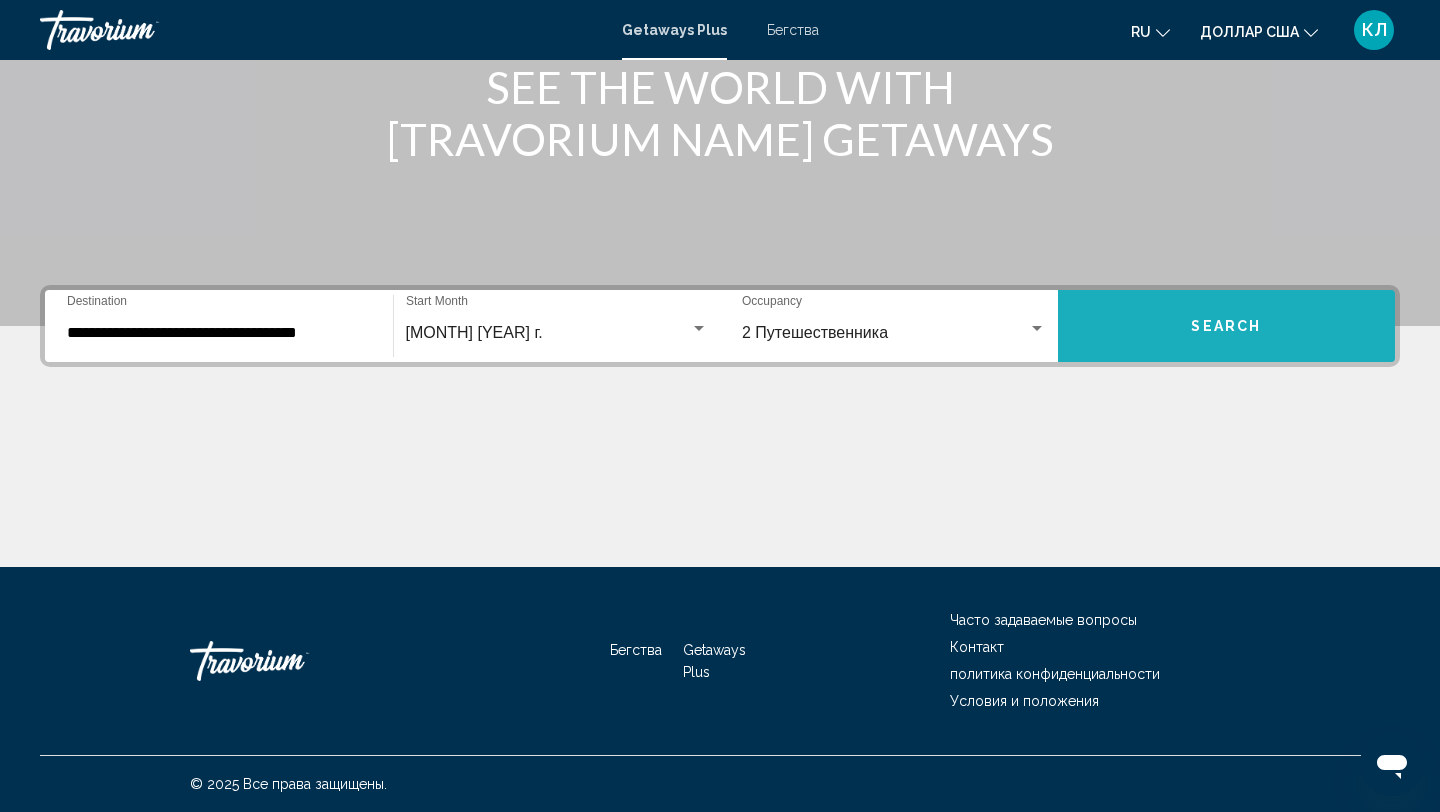 click on "Search" at bounding box center (1227, 326) 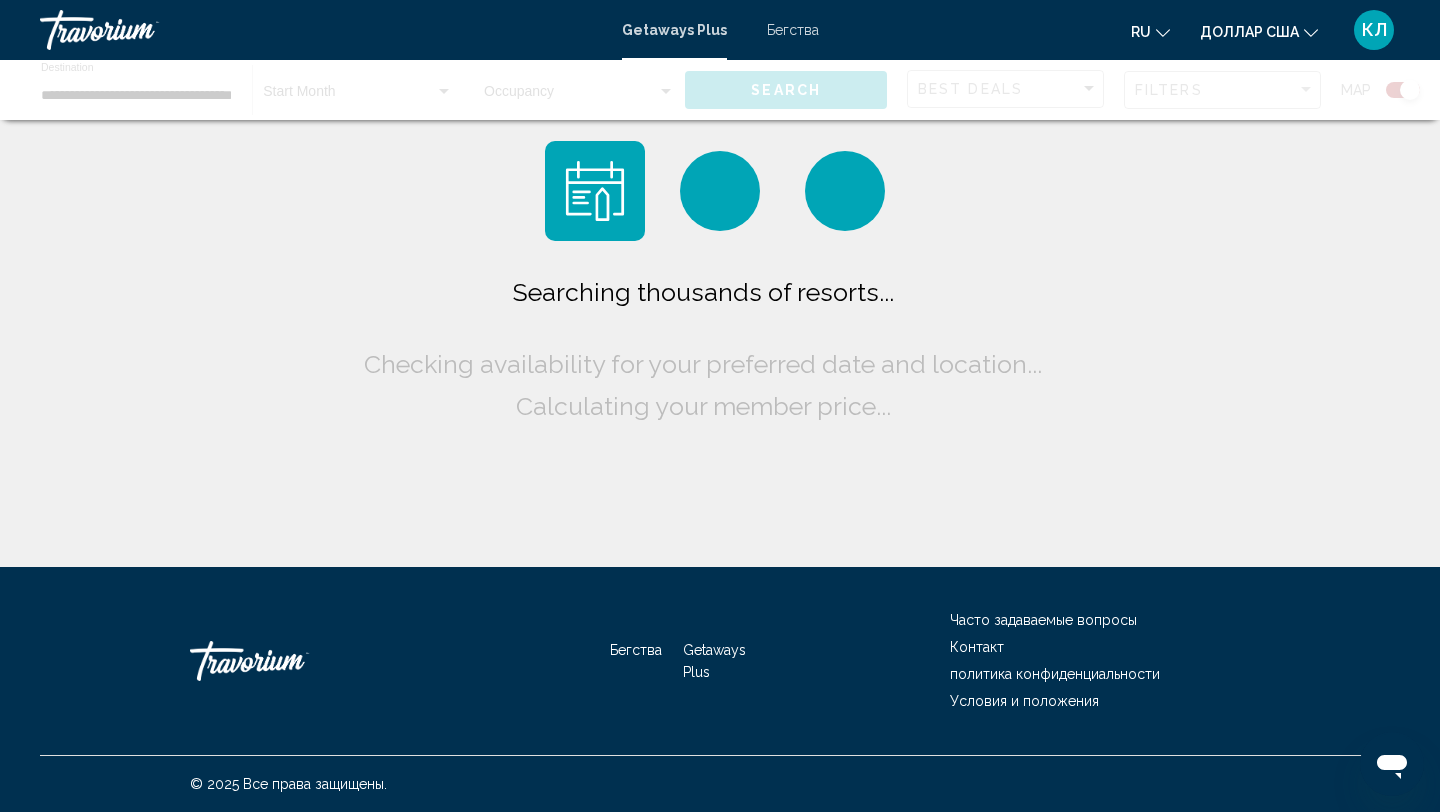 scroll, scrollTop: 0, scrollLeft: 0, axis: both 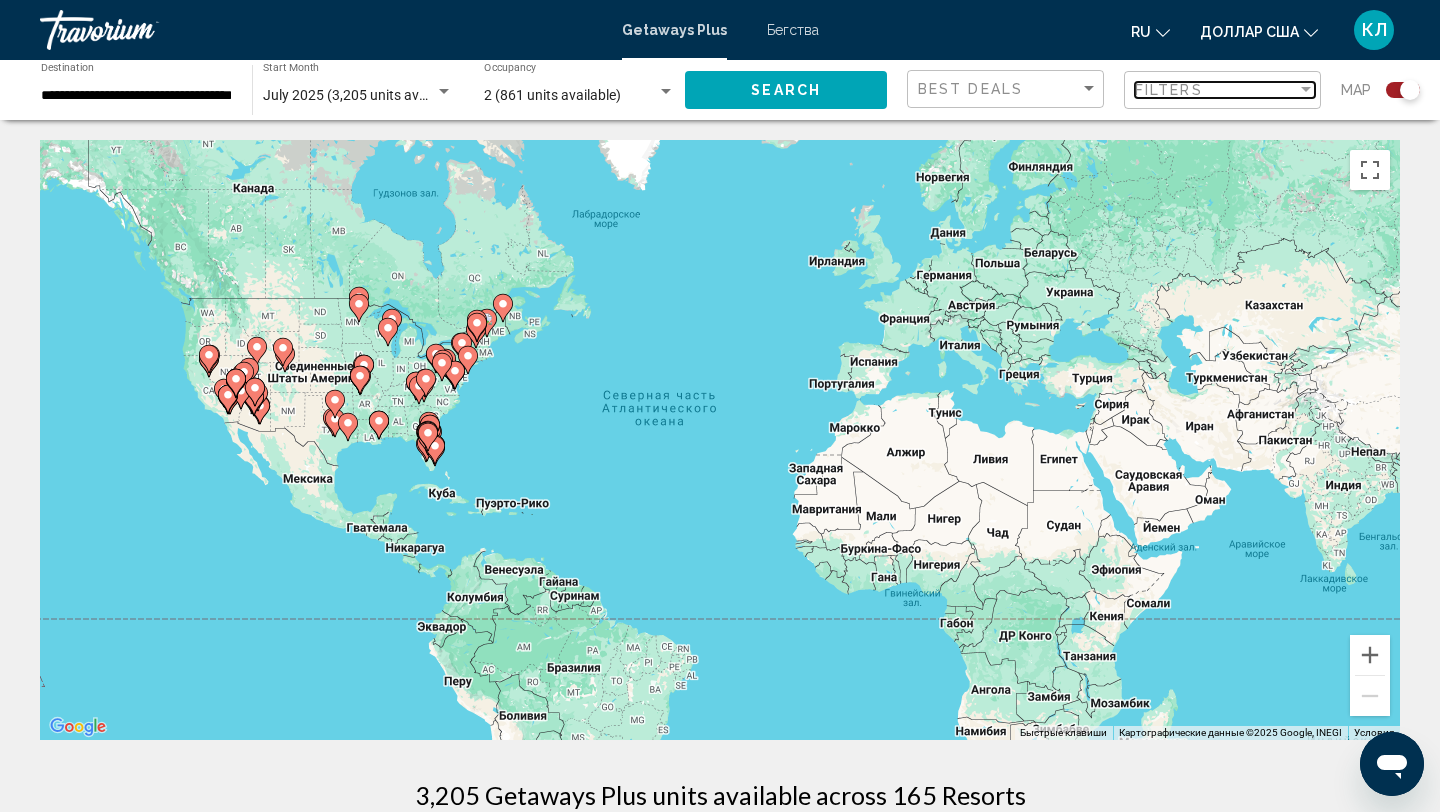 click on "Filters" at bounding box center (1169, 90) 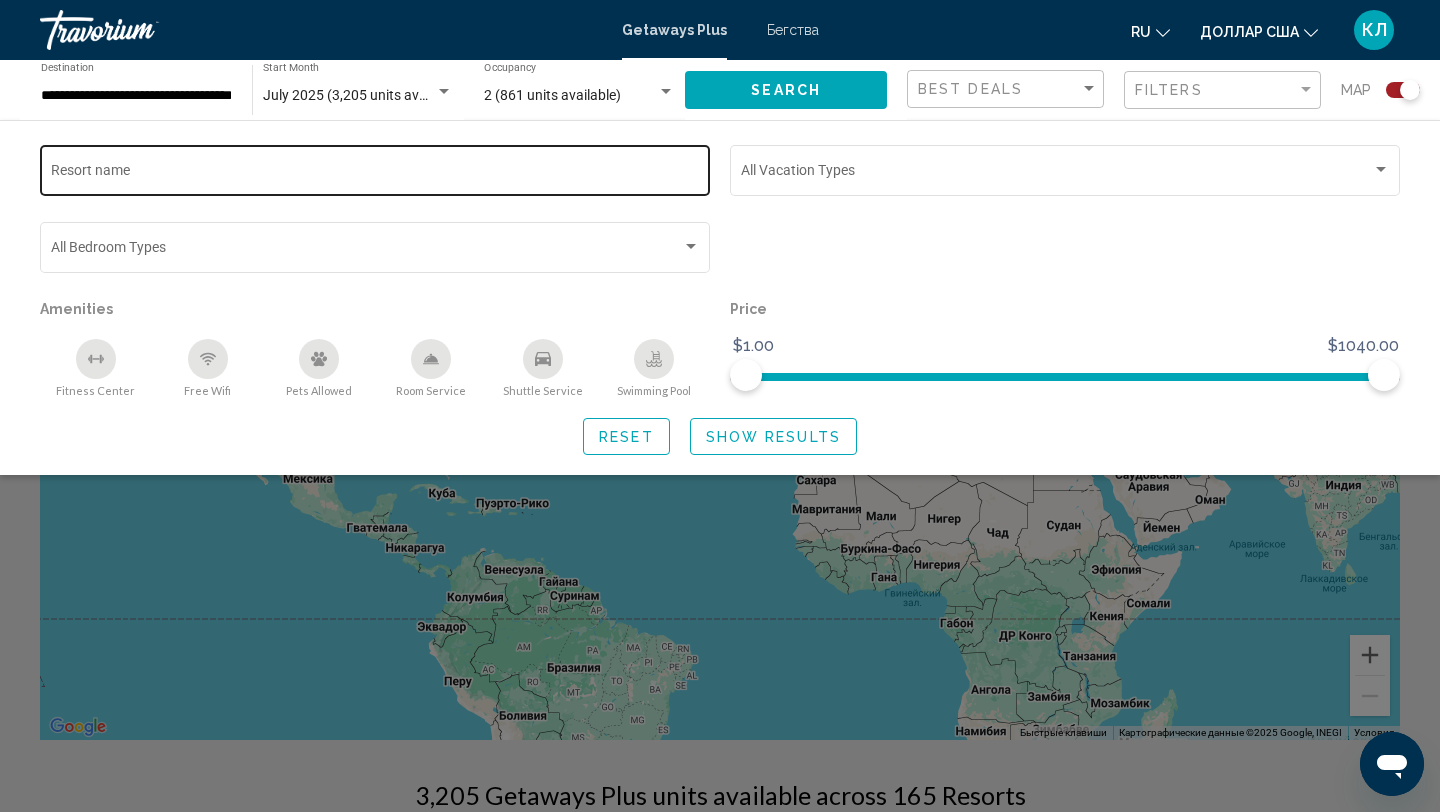 click on "Resort name" at bounding box center (375, 168) 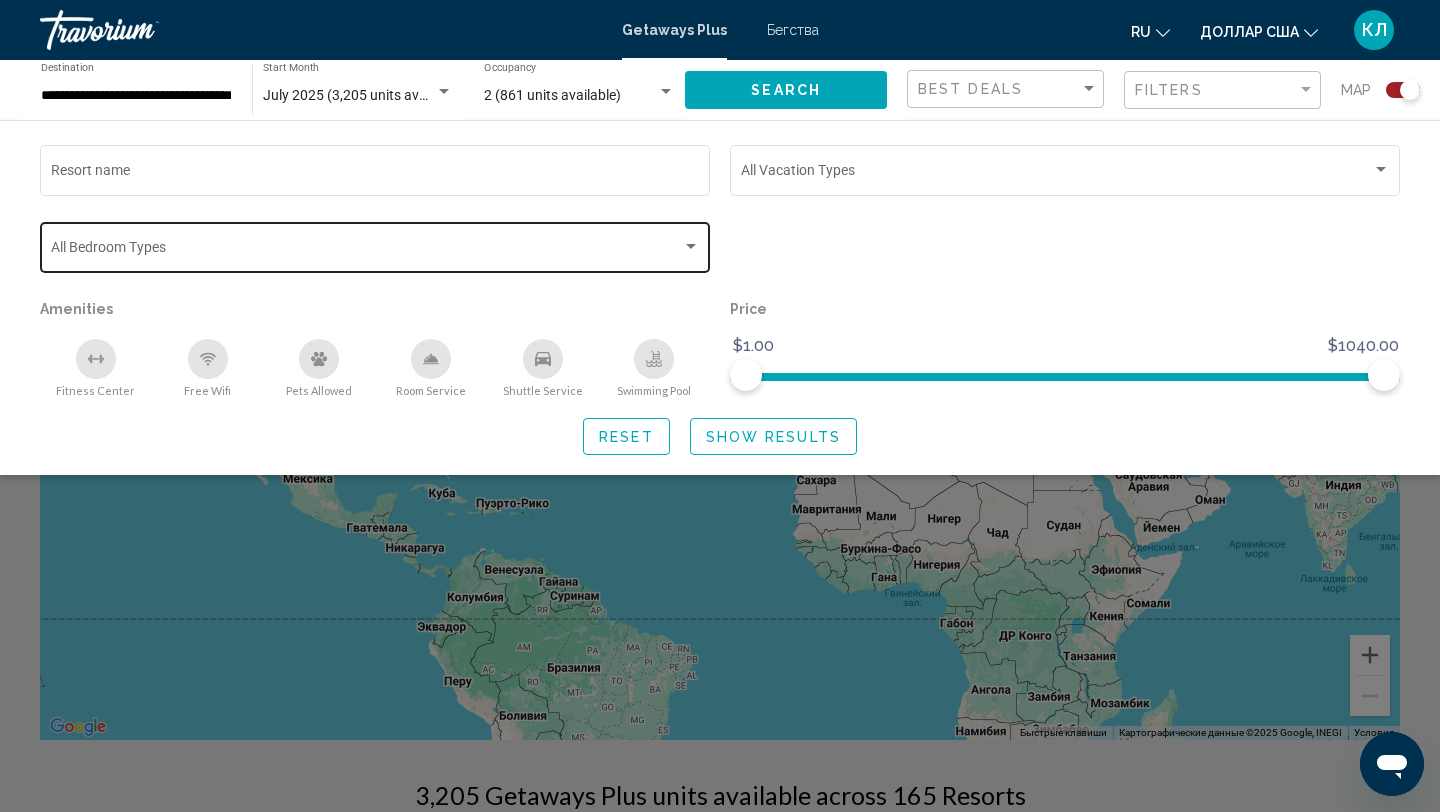 click on "Bedroom Types All Bedroom Types" at bounding box center (375, 245) 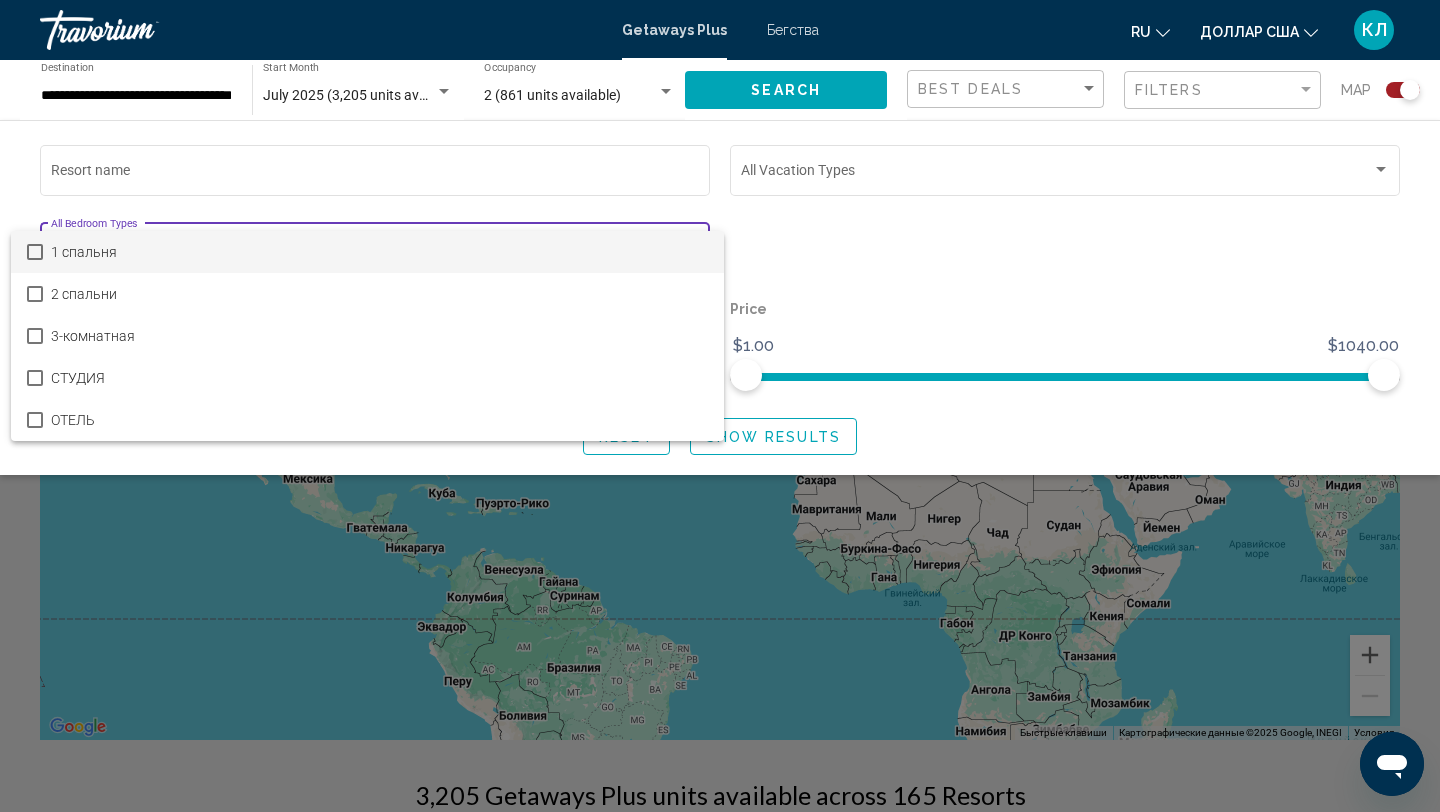 click at bounding box center (720, 406) 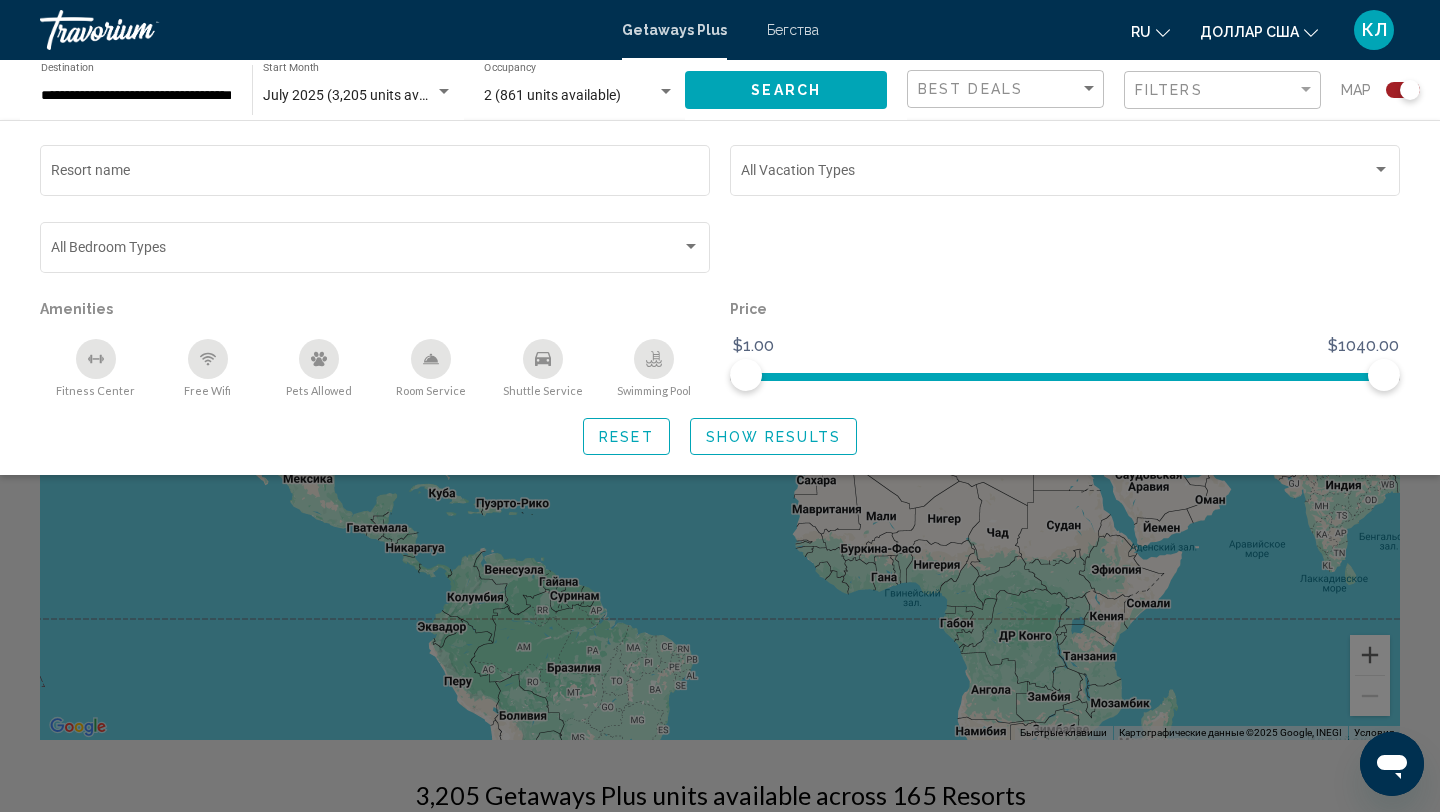 click at bounding box center (1056, 174) 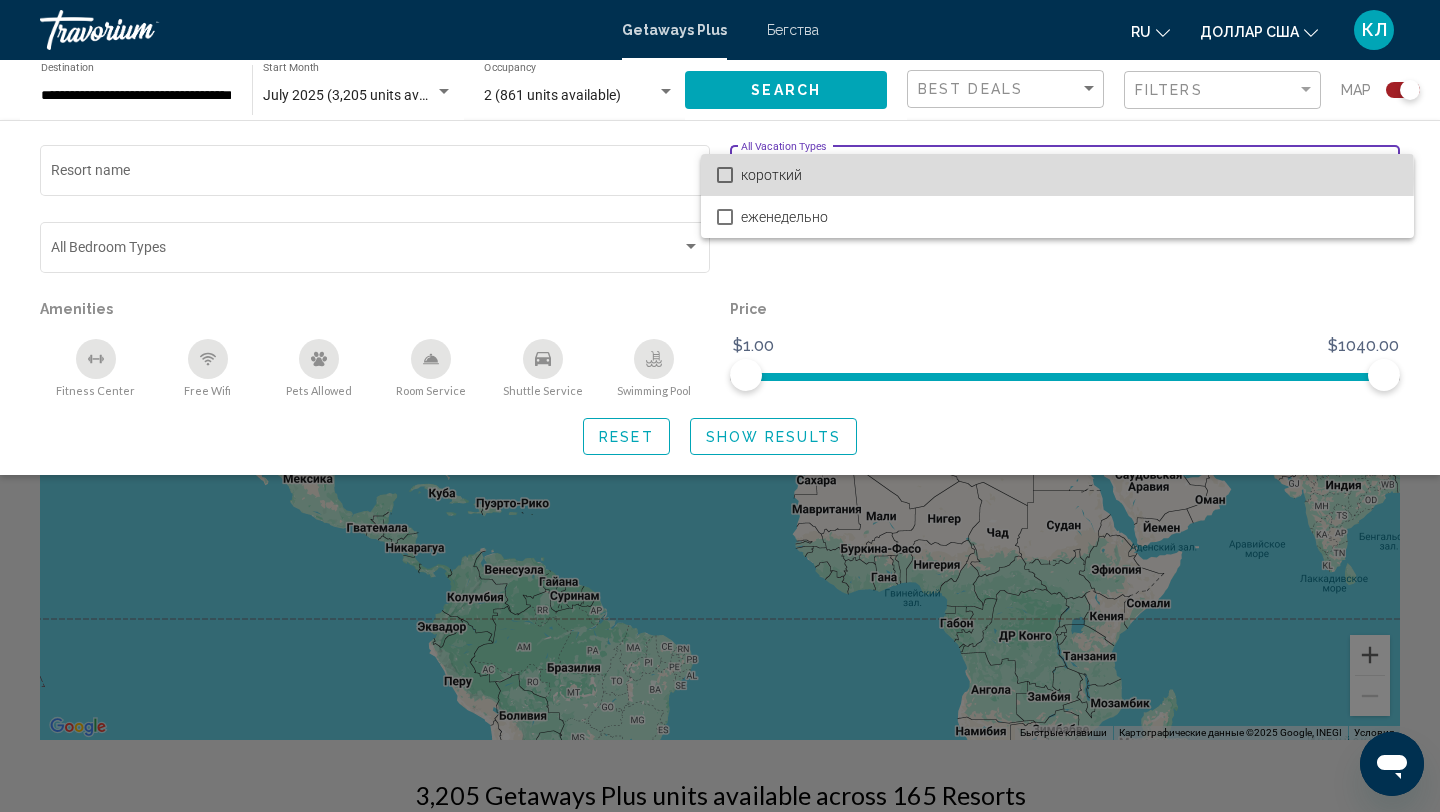 click on "короткий" at bounding box center [1069, 175] 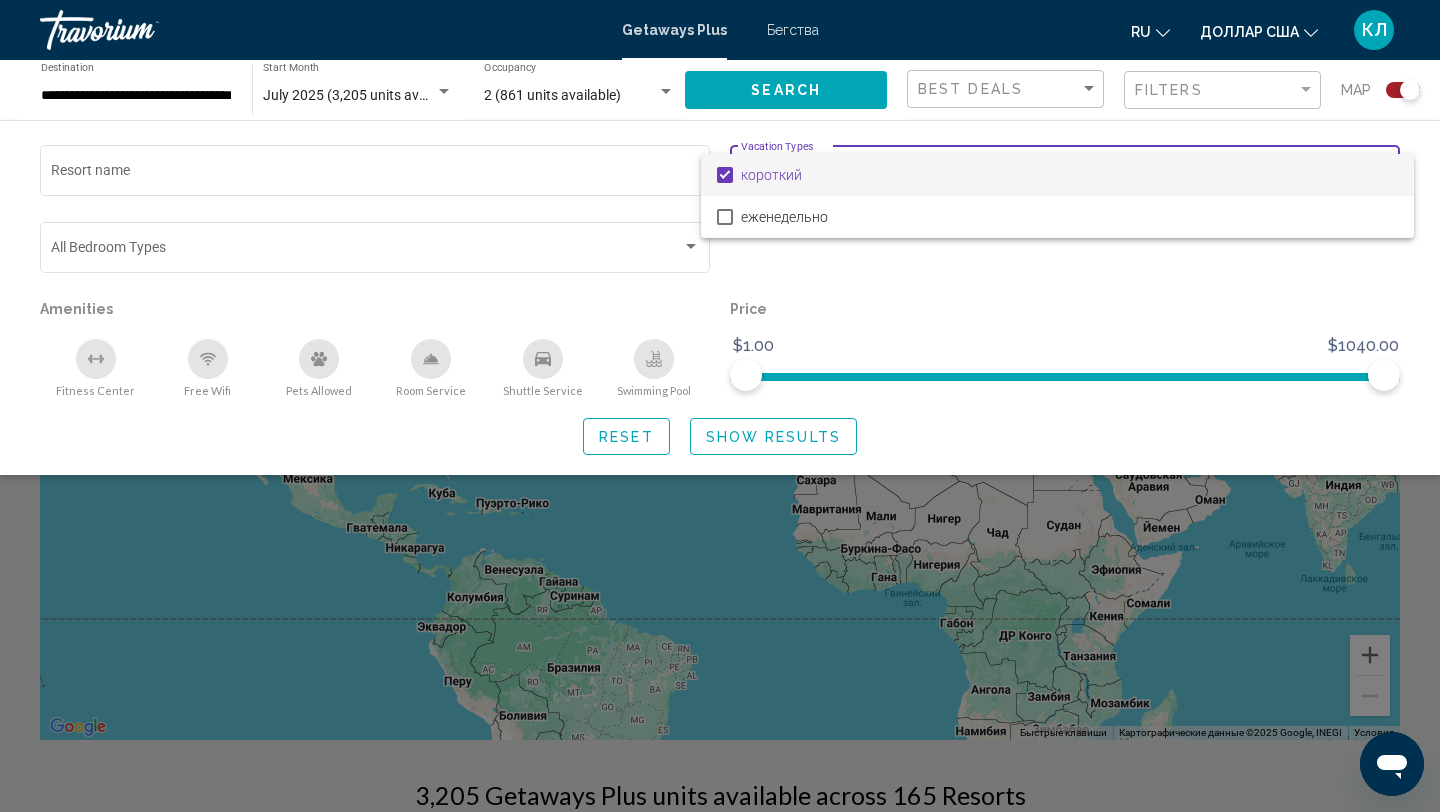 click at bounding box center (720, 406) 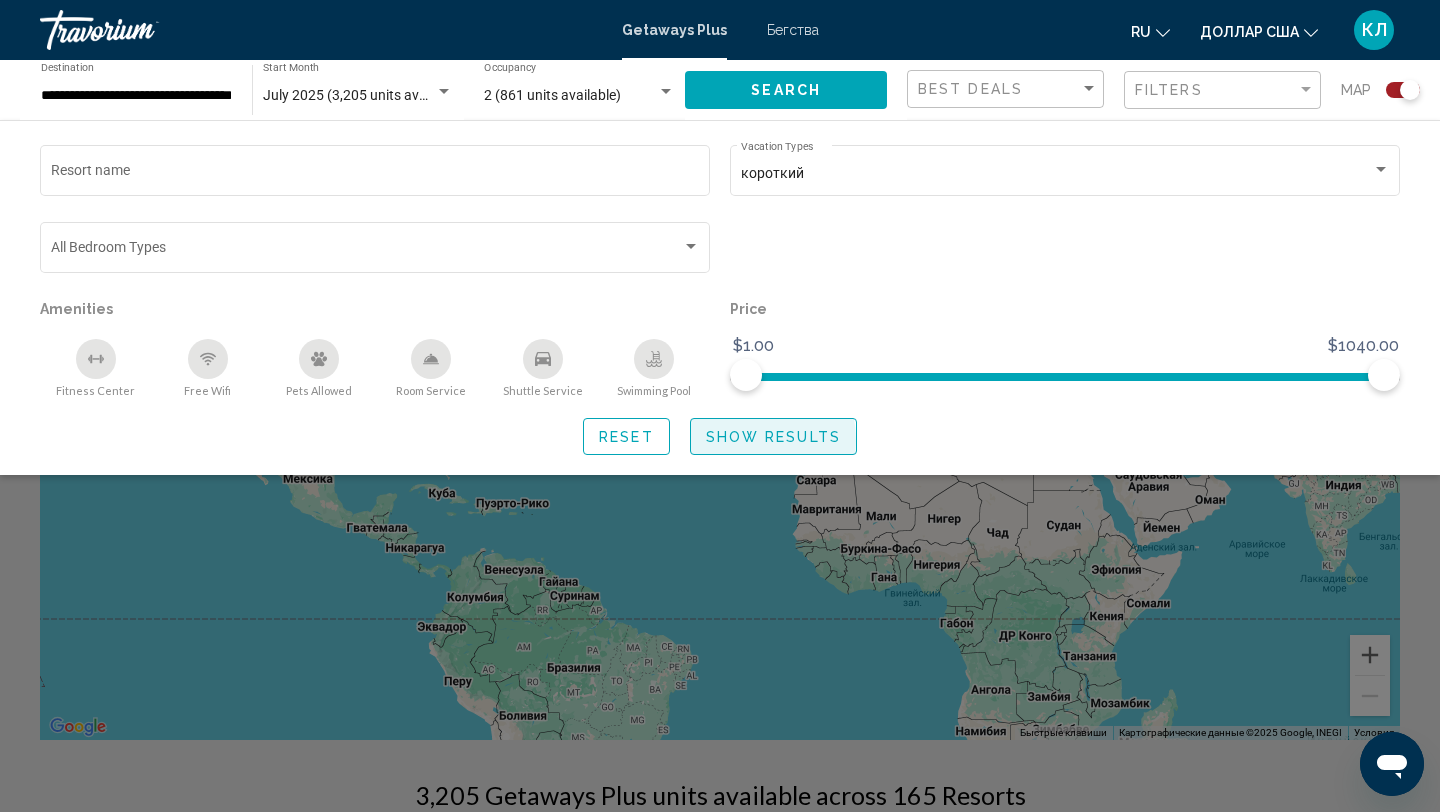 click on "Show Results" at bounding box center (773, 437) 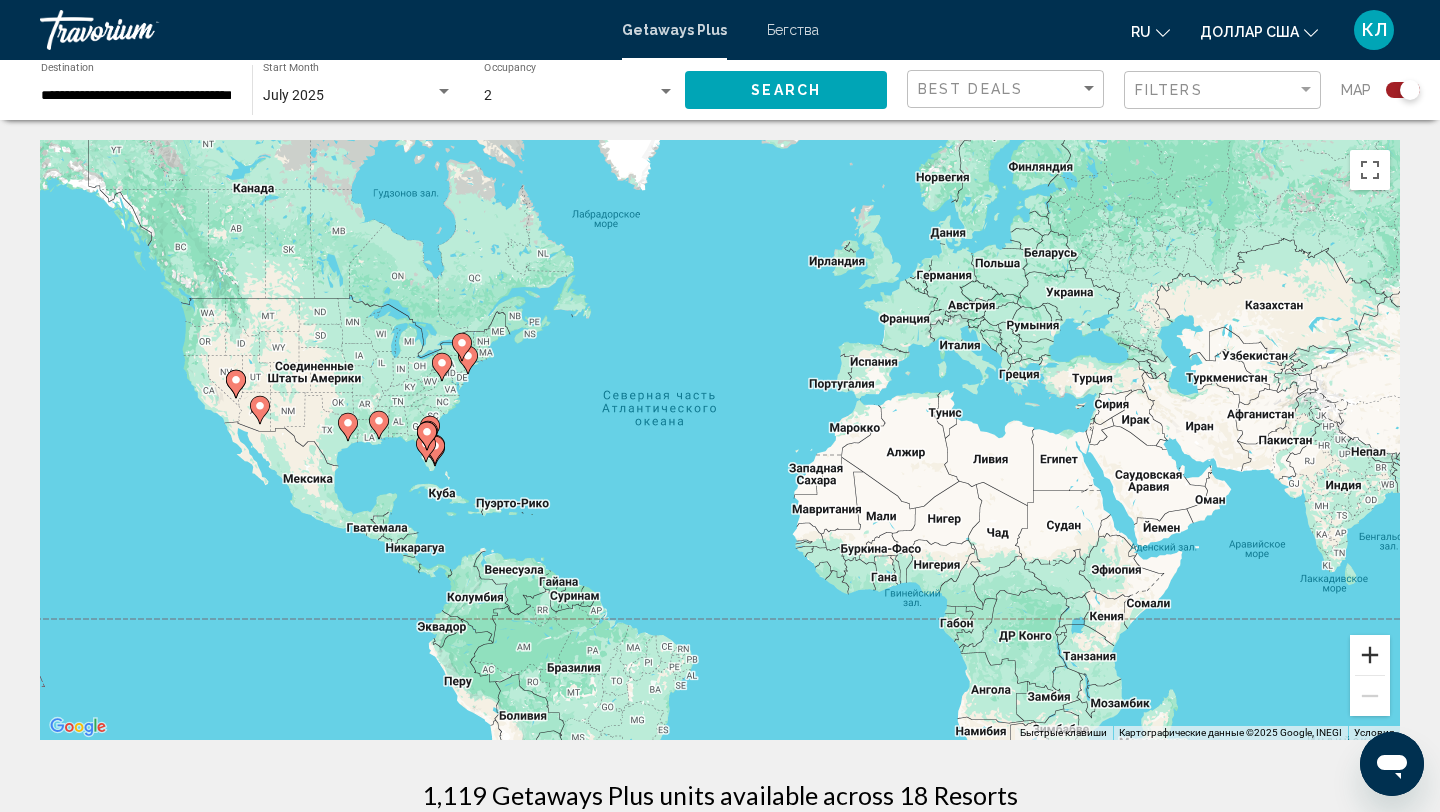click at bounding box center [1370, 655] 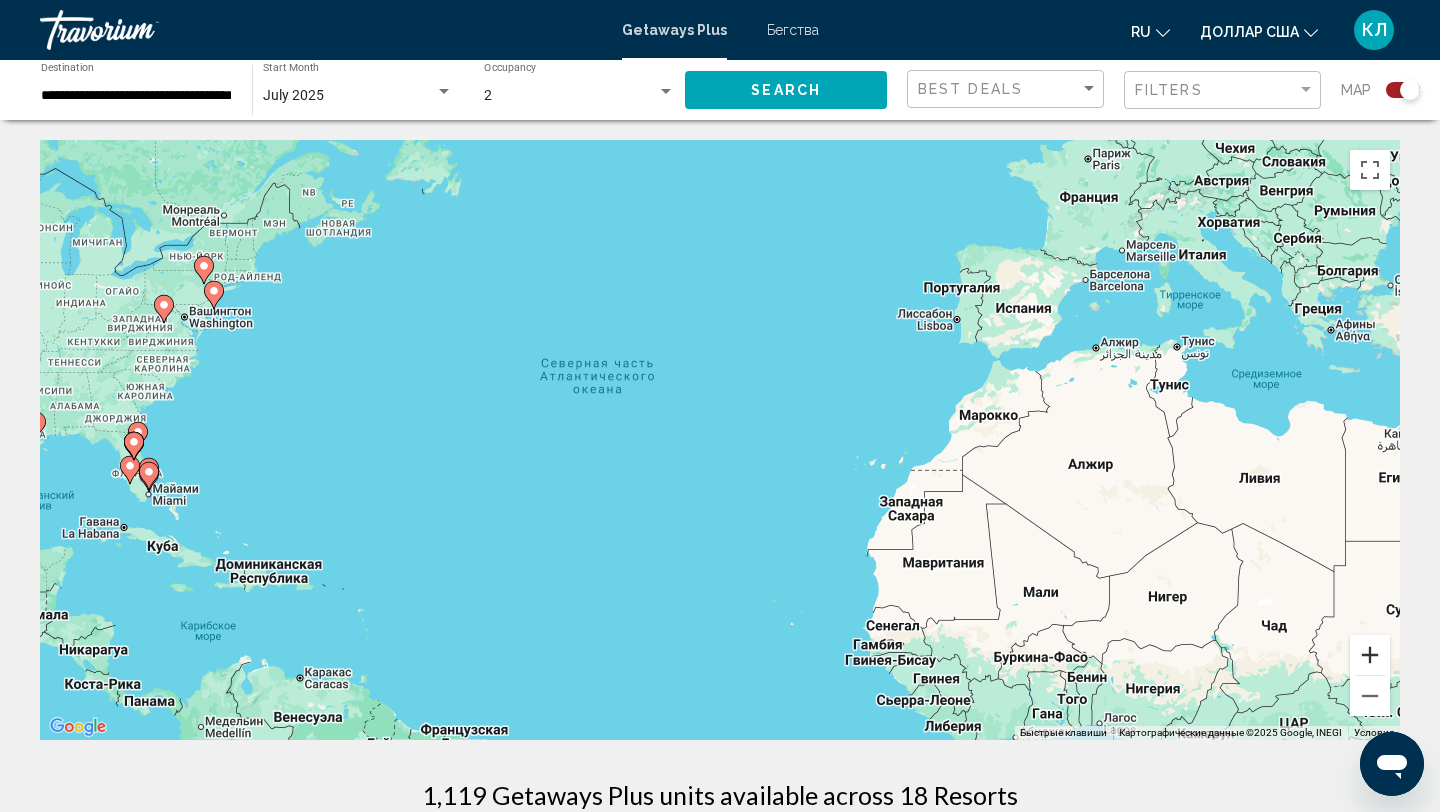 click at bounding box center (1370, 655) 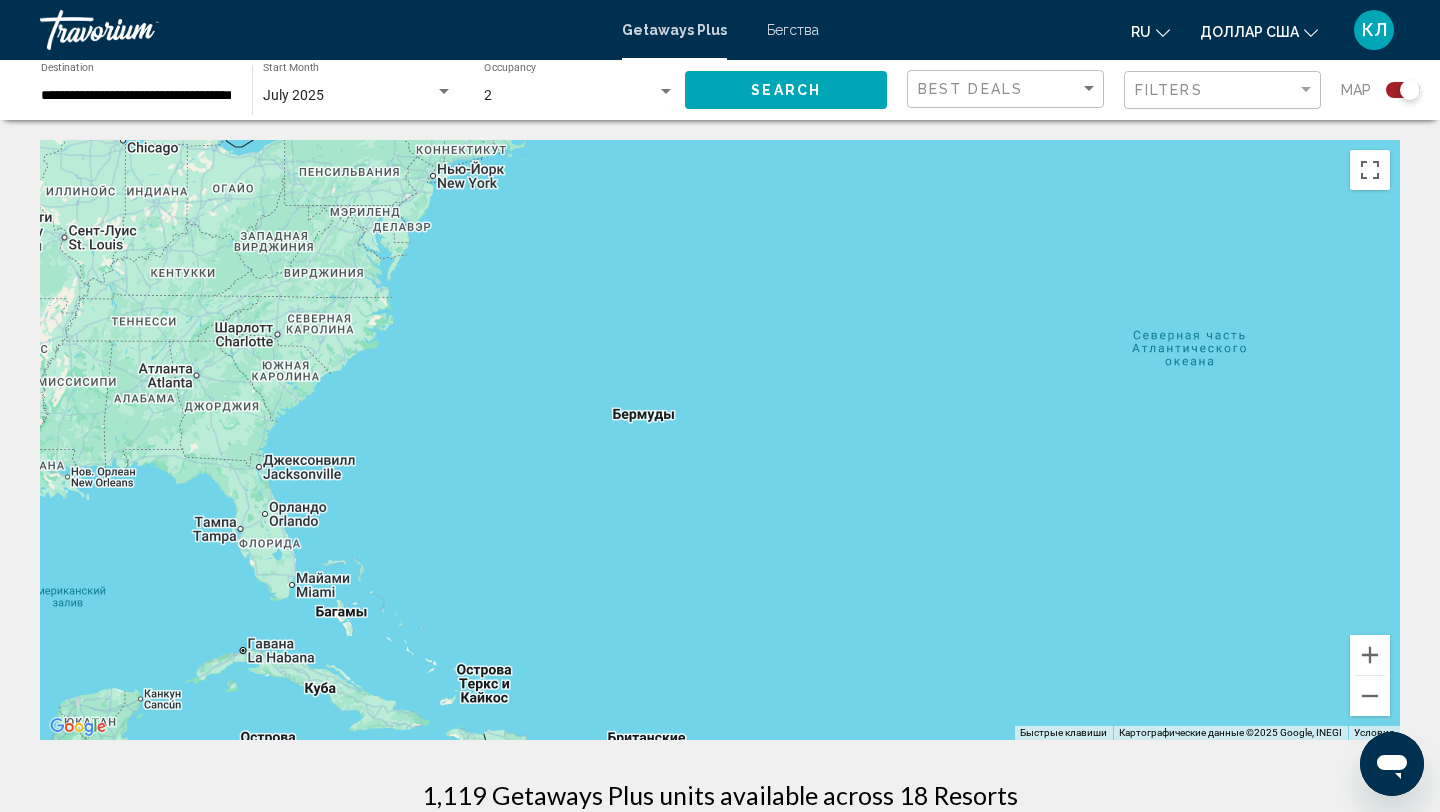 drag, startPoint x: 261, startPoint y: 467, endPoint x: 977, endPoint y: 503, distance: 716.9045 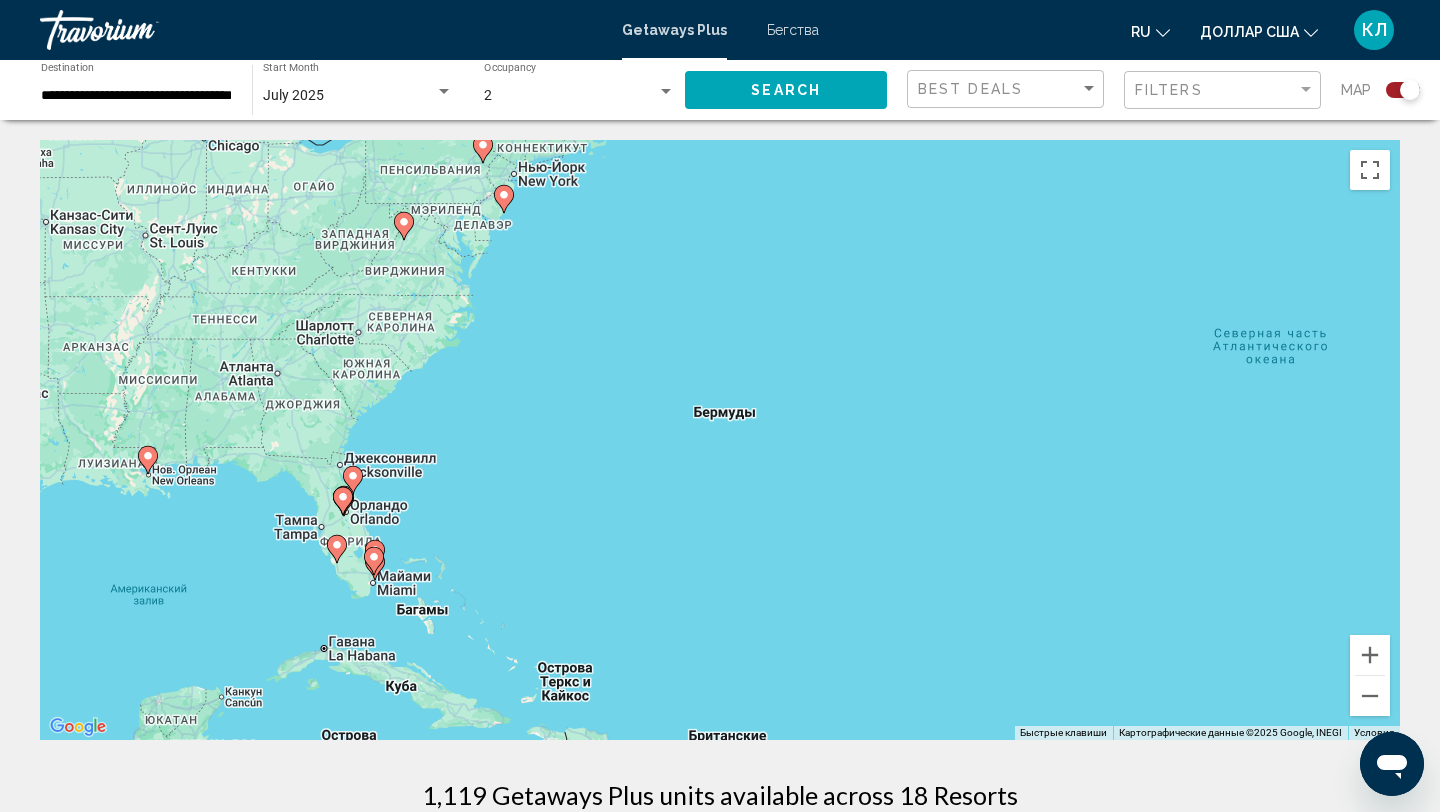 drag, startPoint x: 410, startPoint y: 430, endPoint x: 600, endPoint y: 444, distance: 190.51509 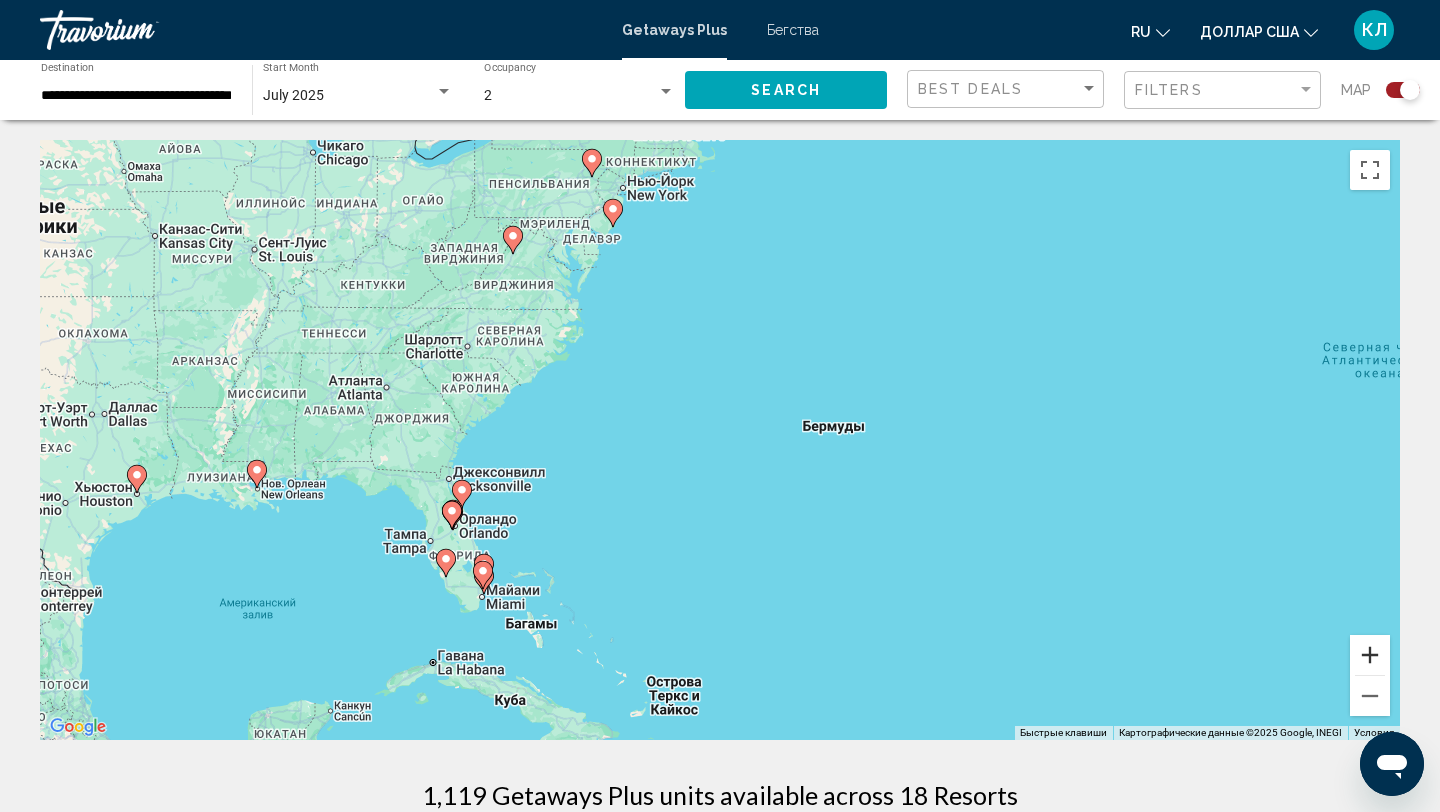 click at bounding box center (1370, 655) 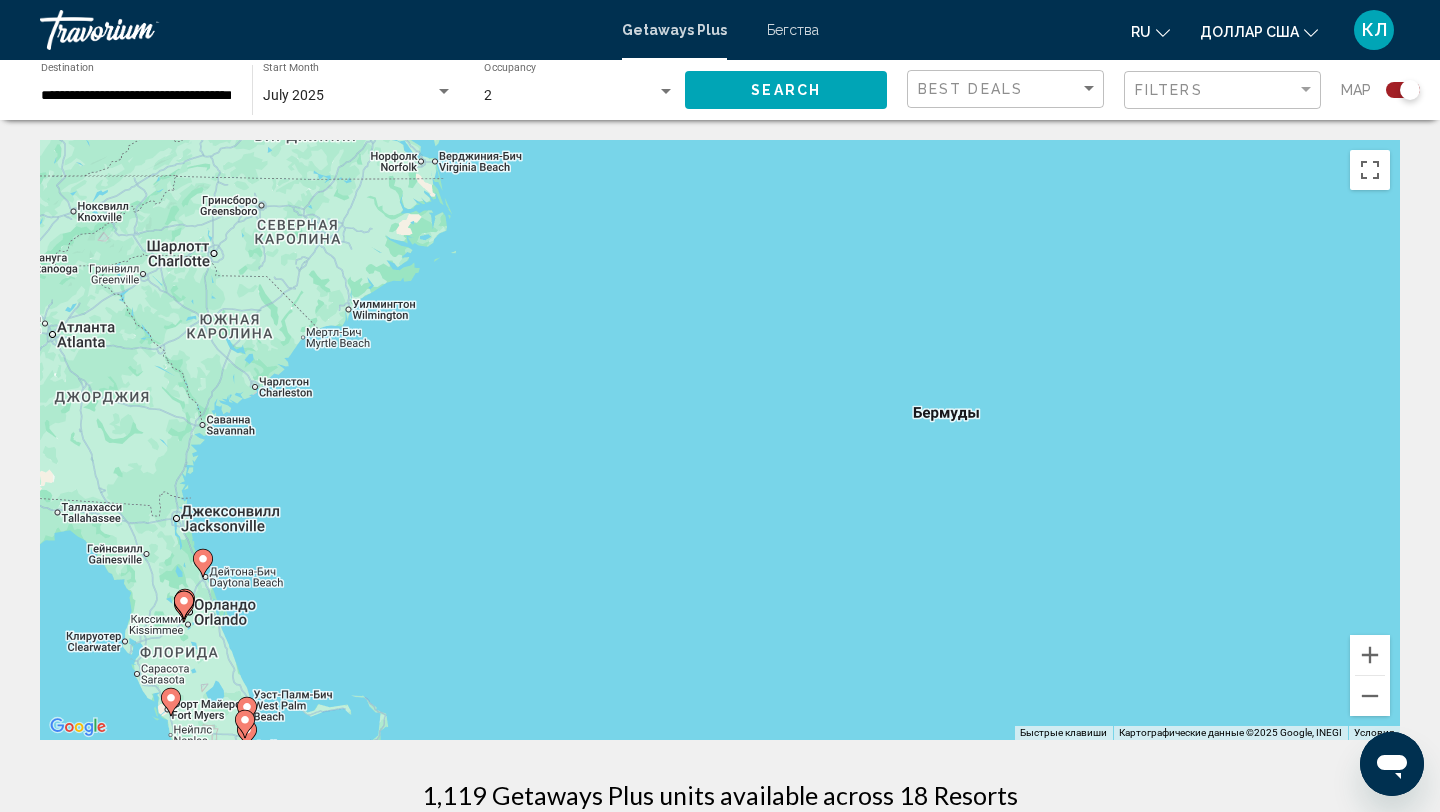 click on "Бегства" at bounding box center (793, 30) 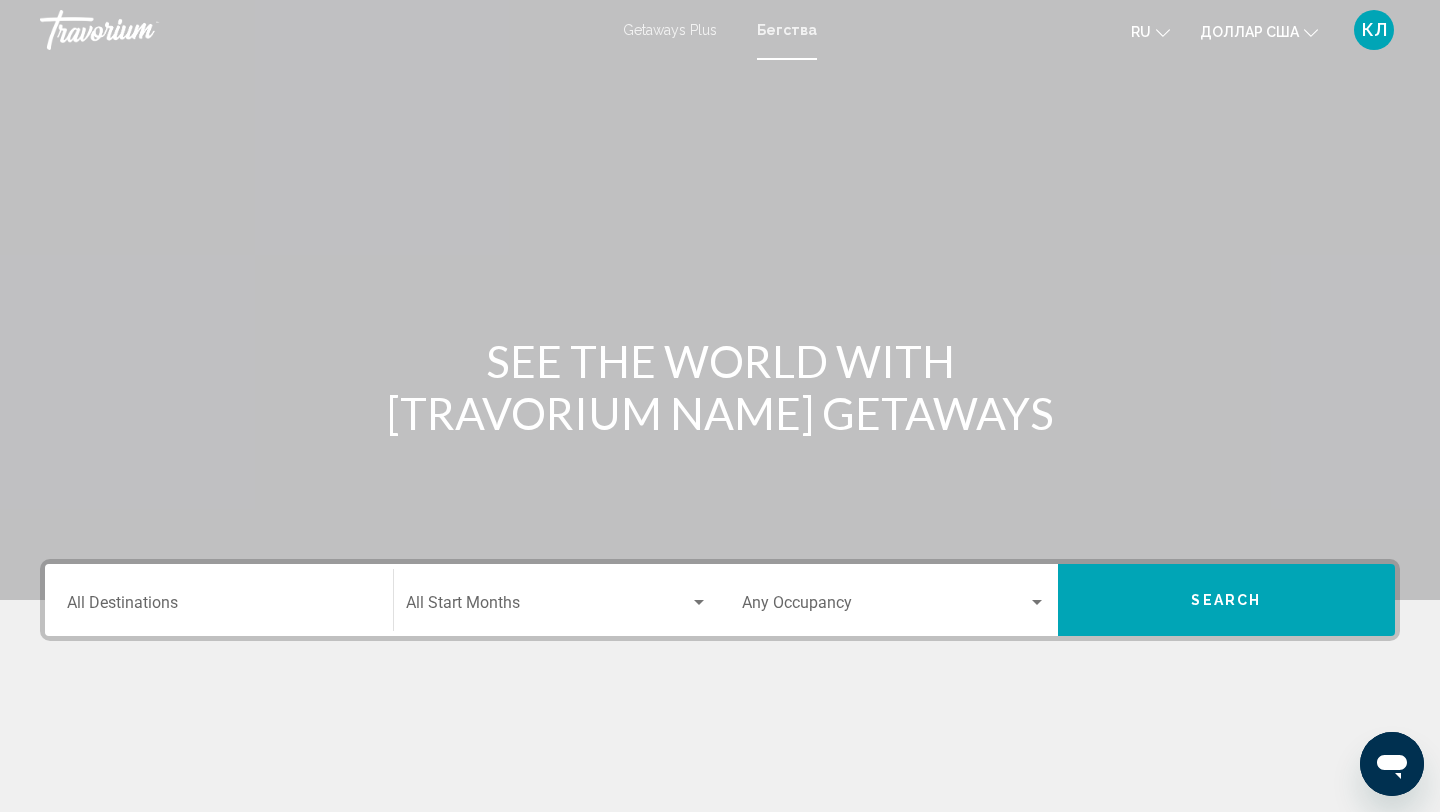 click on "Destination All Destinations" at bounding box center [219, 607] 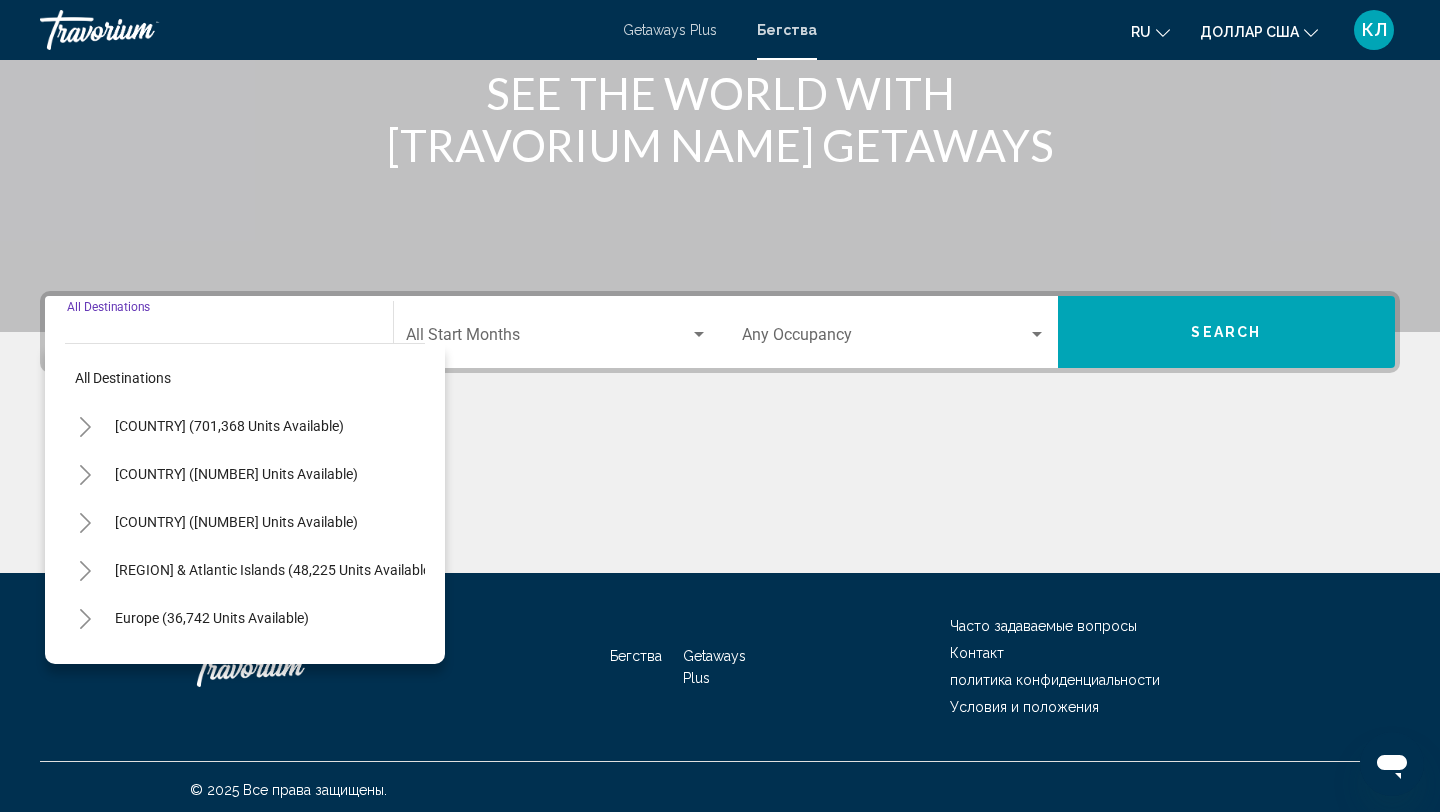 scroll, scrollTop: 274, scrollLeft: 0, axis: vertical 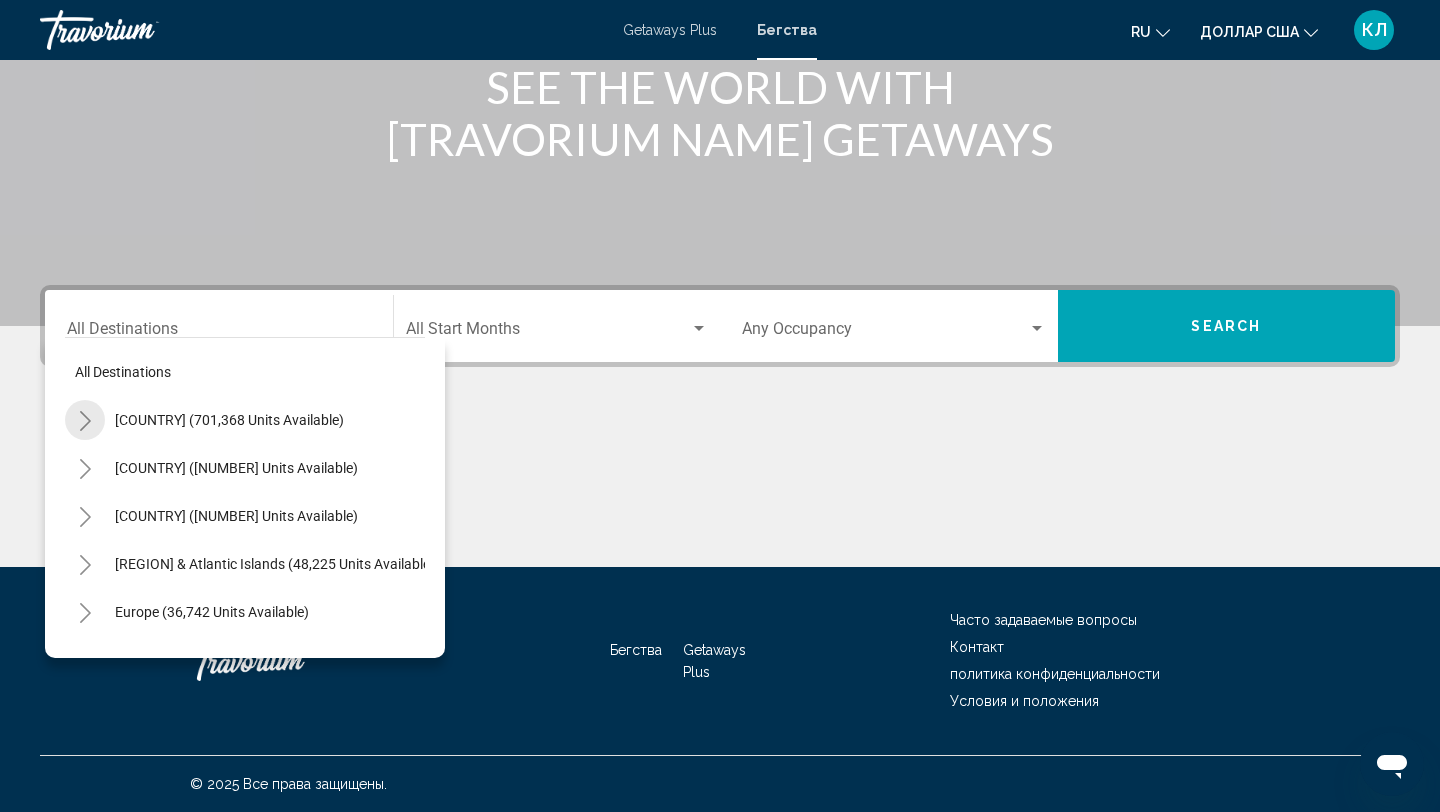 click at bounding box center [85, 421] 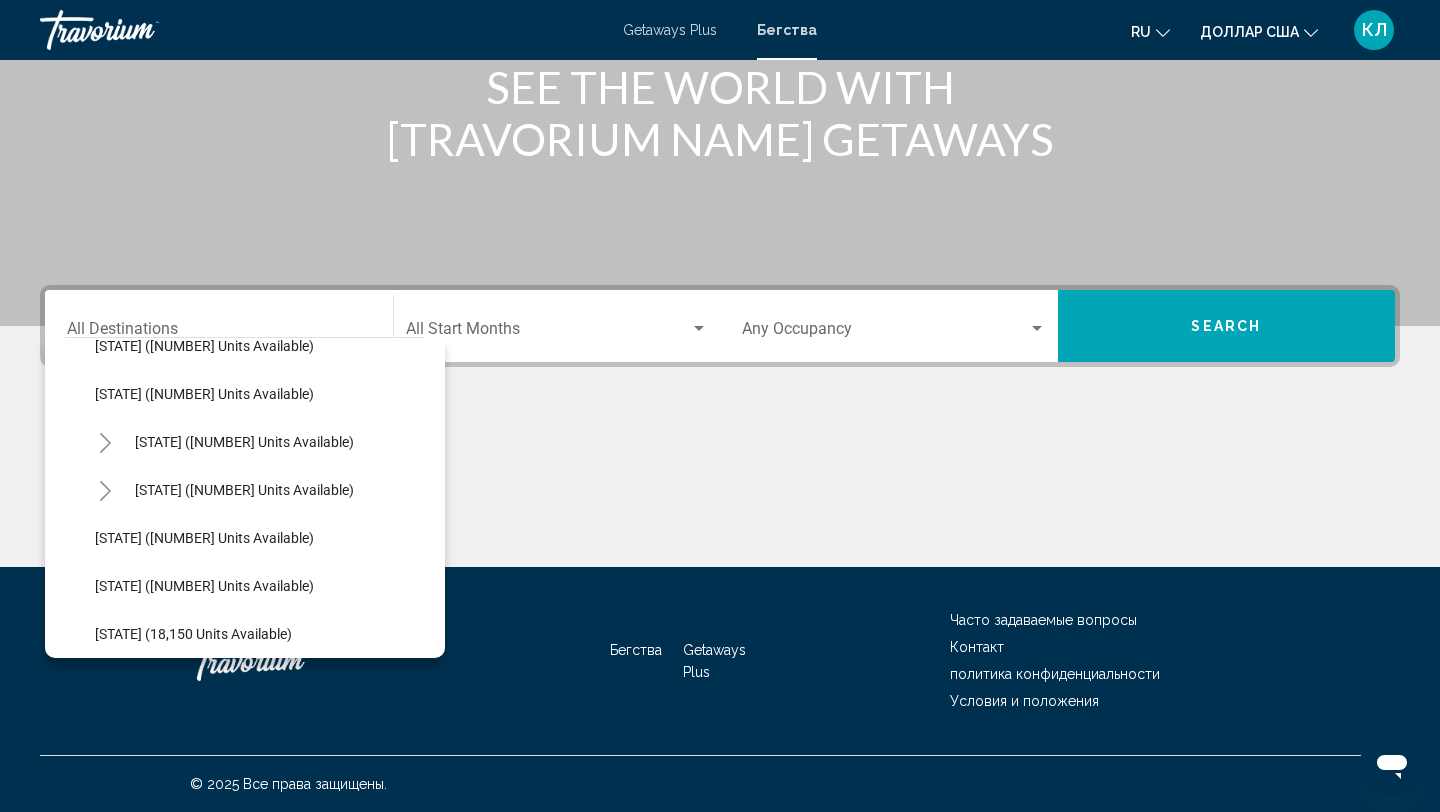 scroll, scrollTop: 1330, scrollLeft: 0, axis: vertical 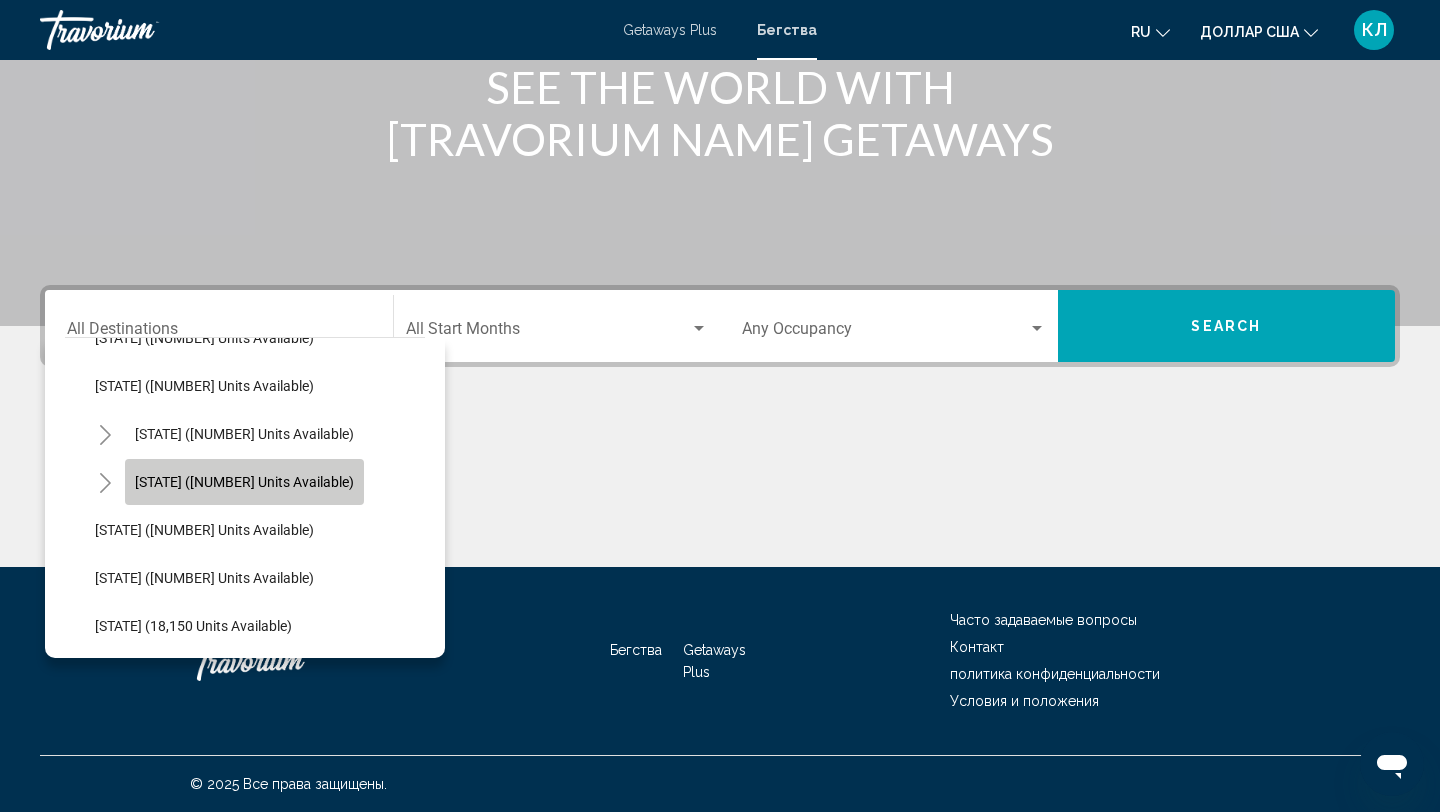 click on "[STATE] ([NUMBER] units available)" at bounding box center [244, 482] 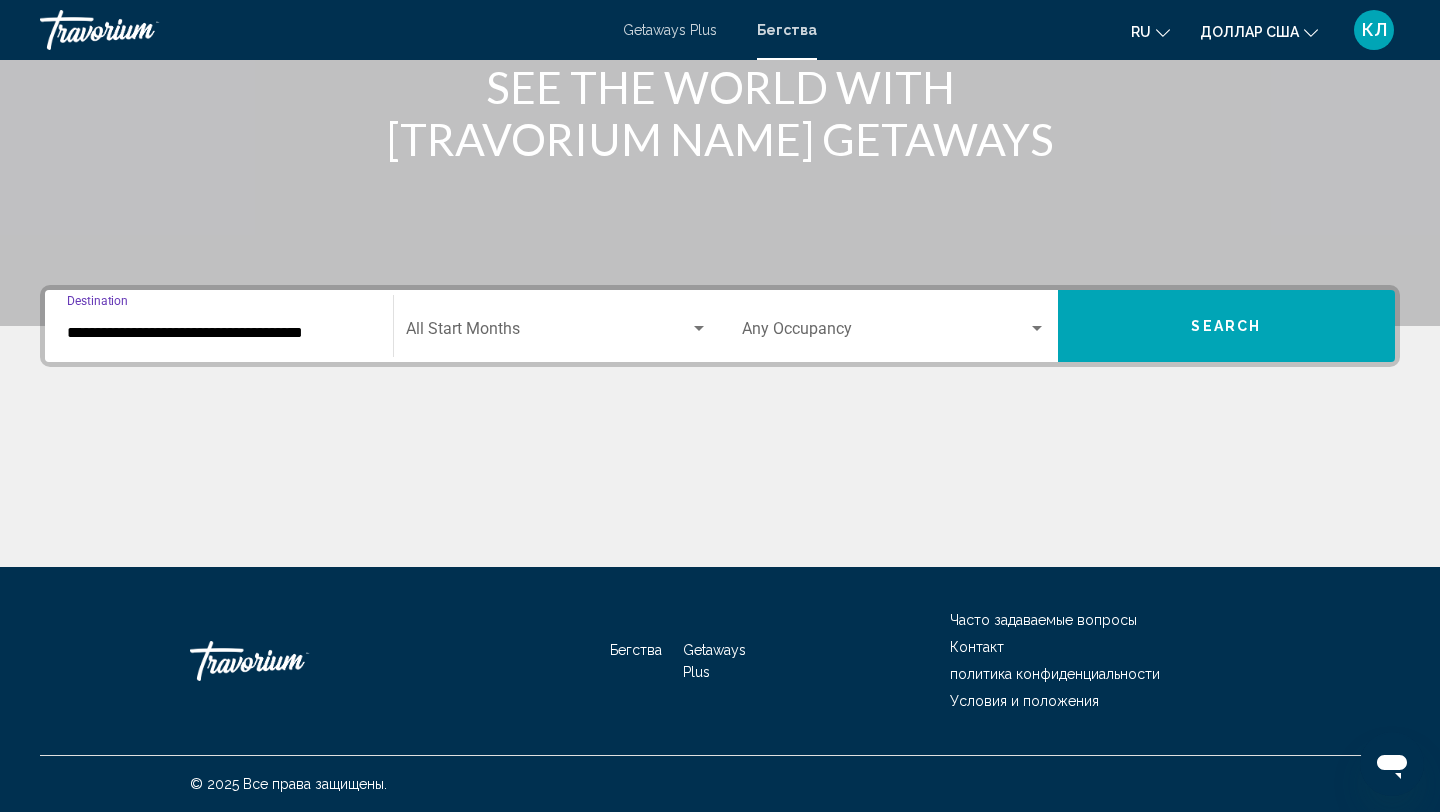 click at bounding box center [548, 333] 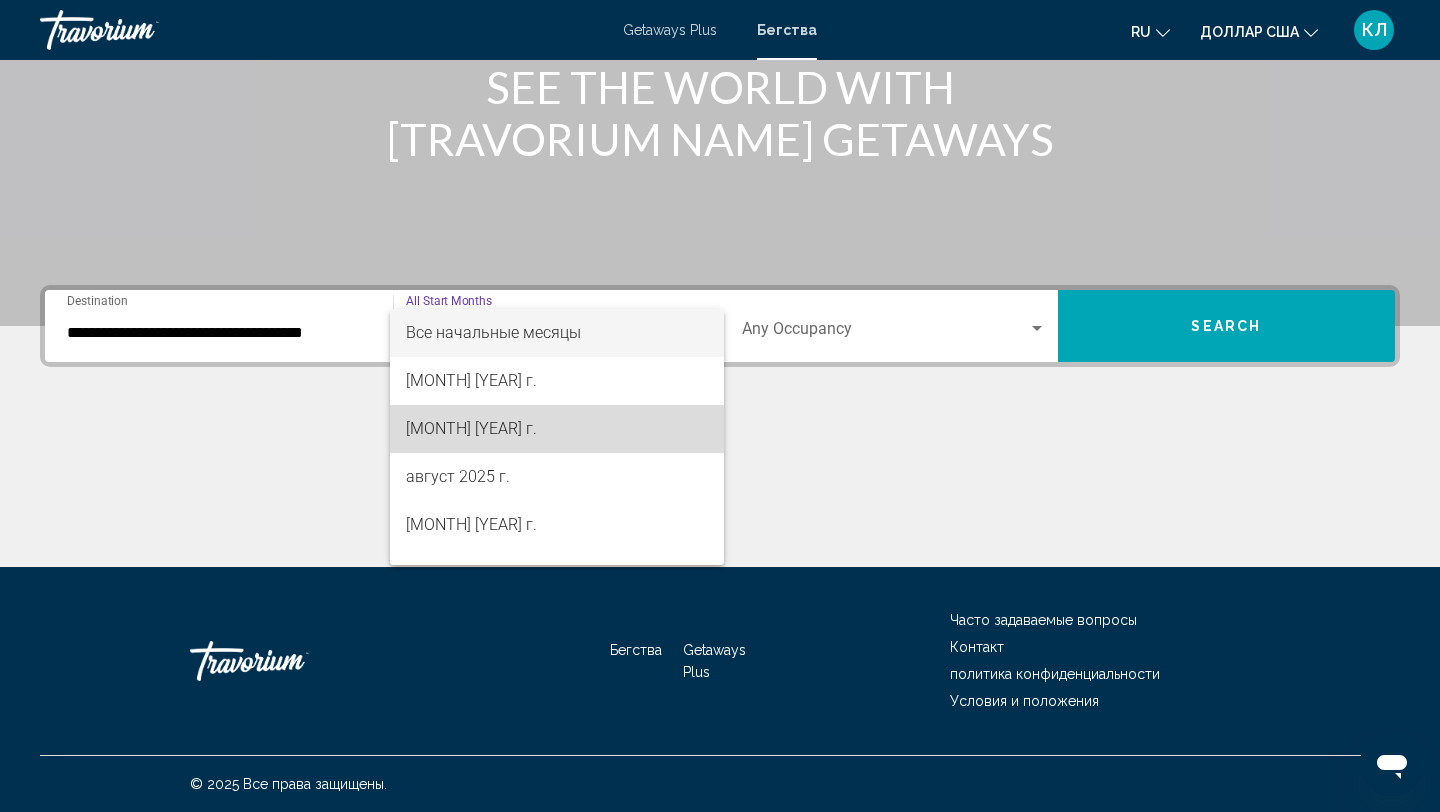 click on "[MONTH] [YEAR] г." at bounding box center [471, 428] 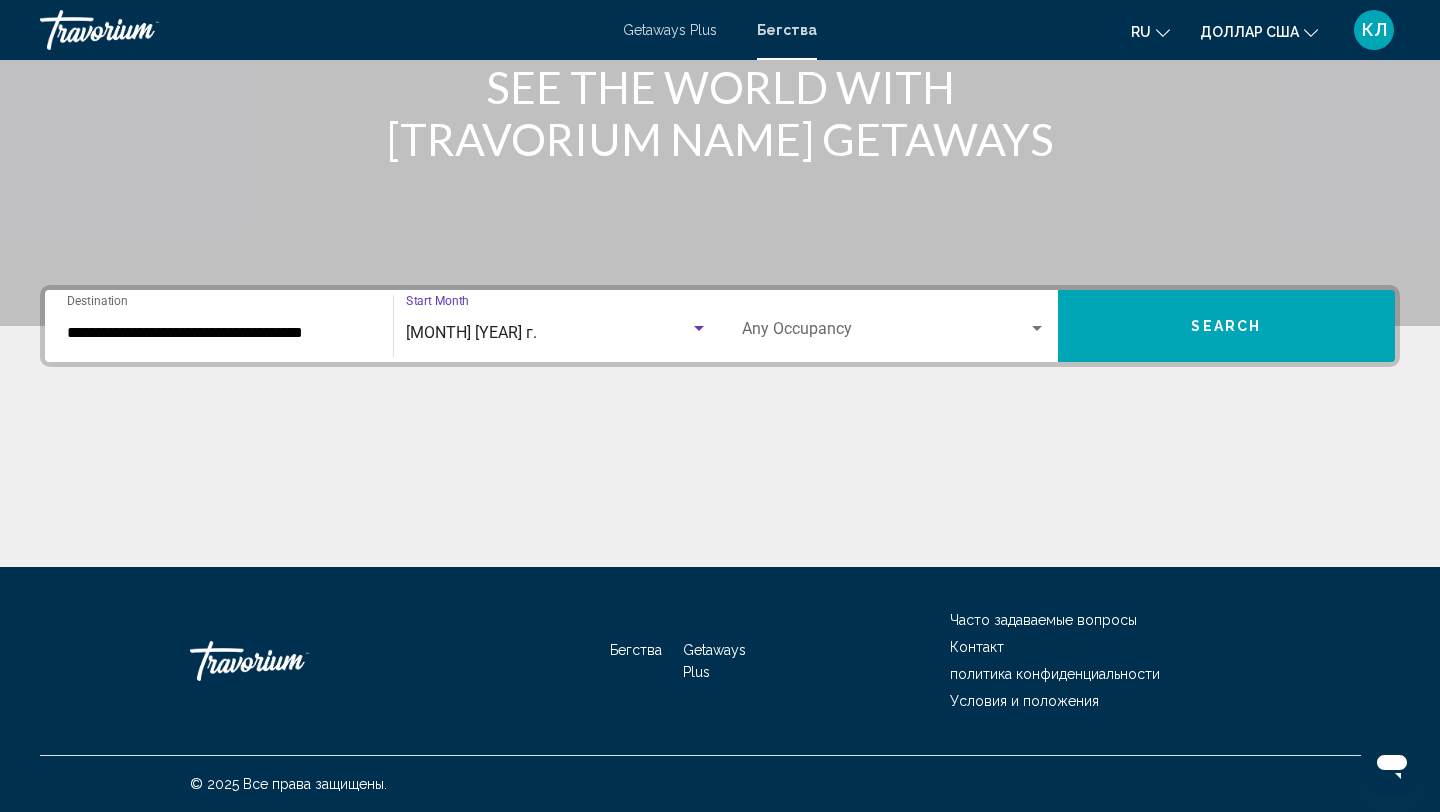 click at bounding box center [885, 333] 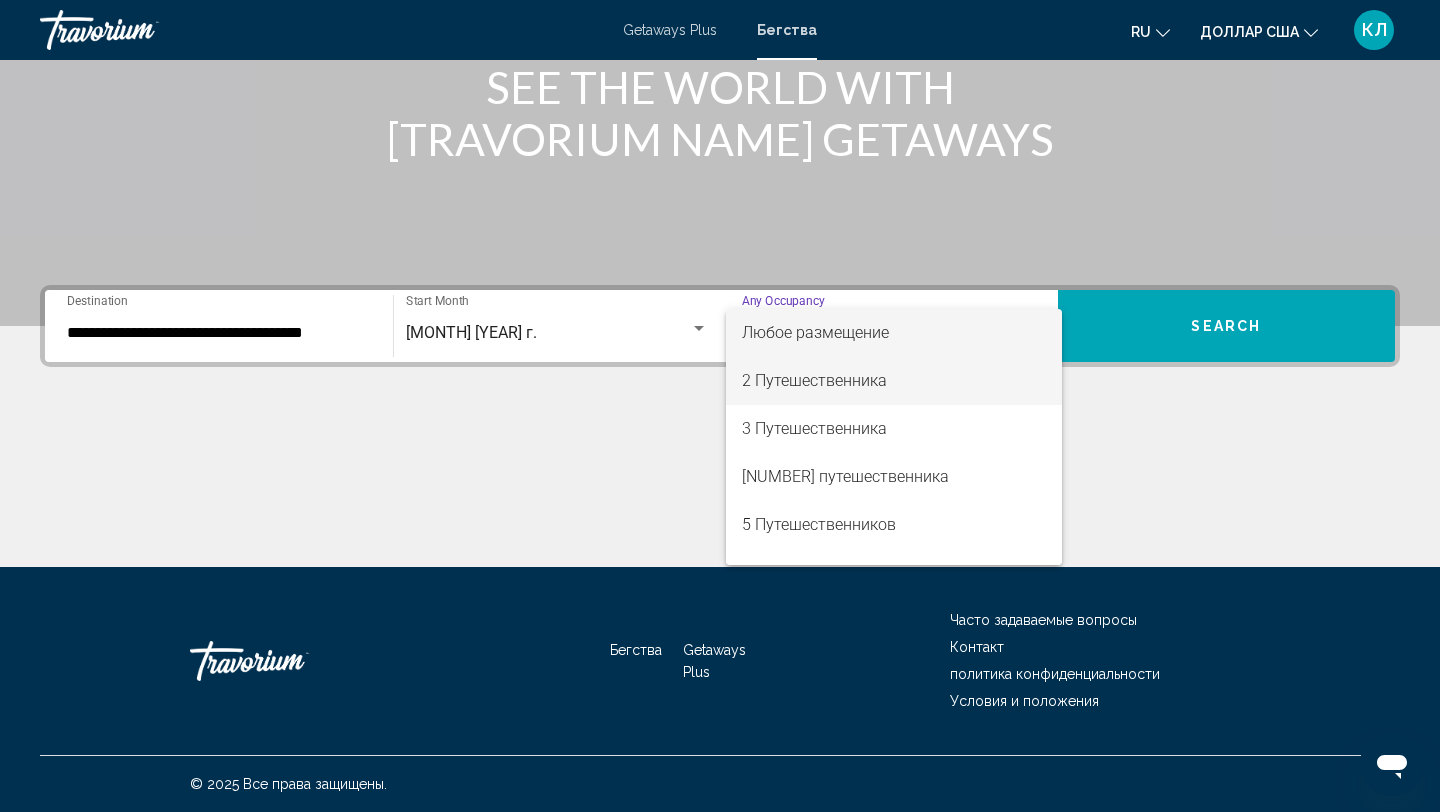 click on "2 Путешественника" at bounding box center (814, 380) 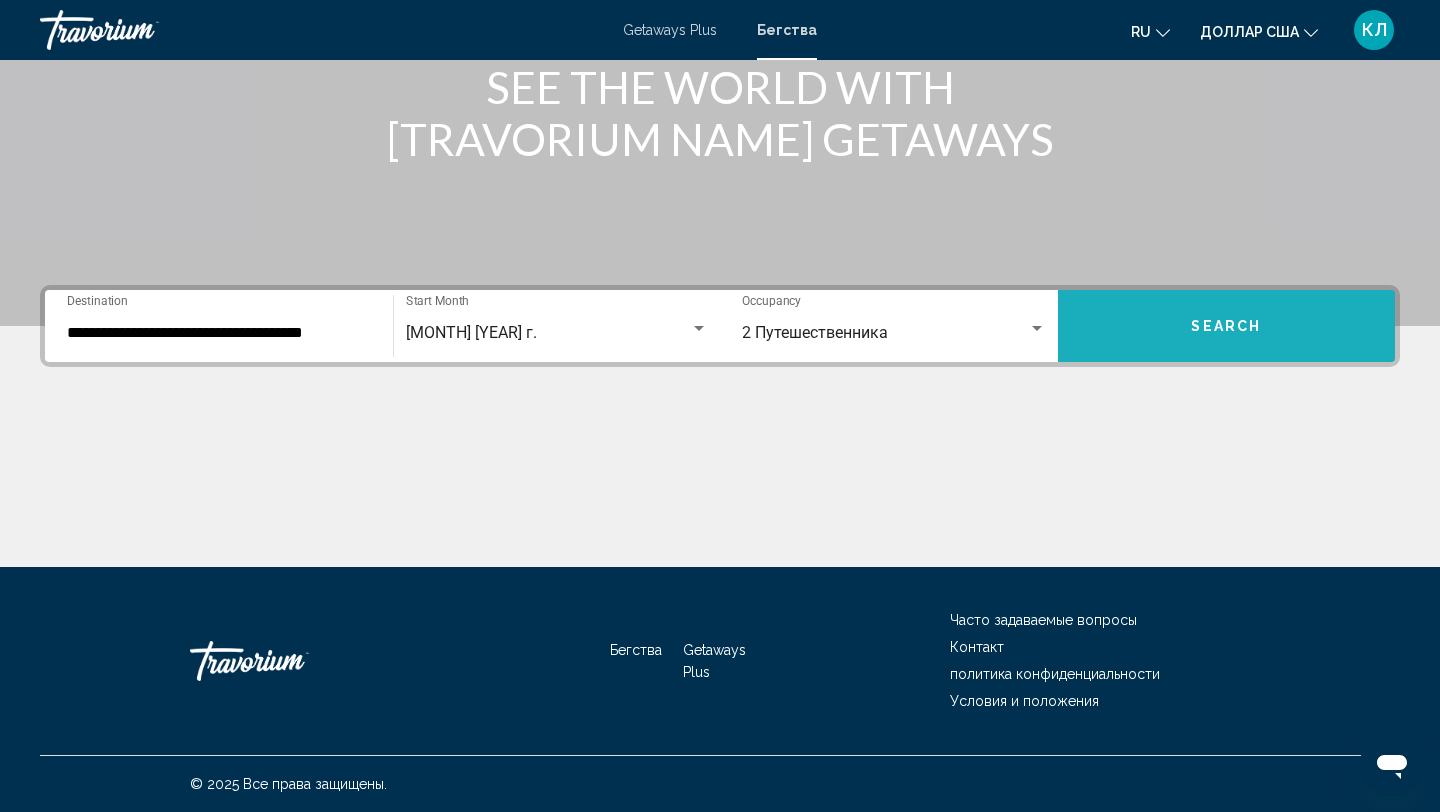 click on "Search" at bounding box center [1227, 326] 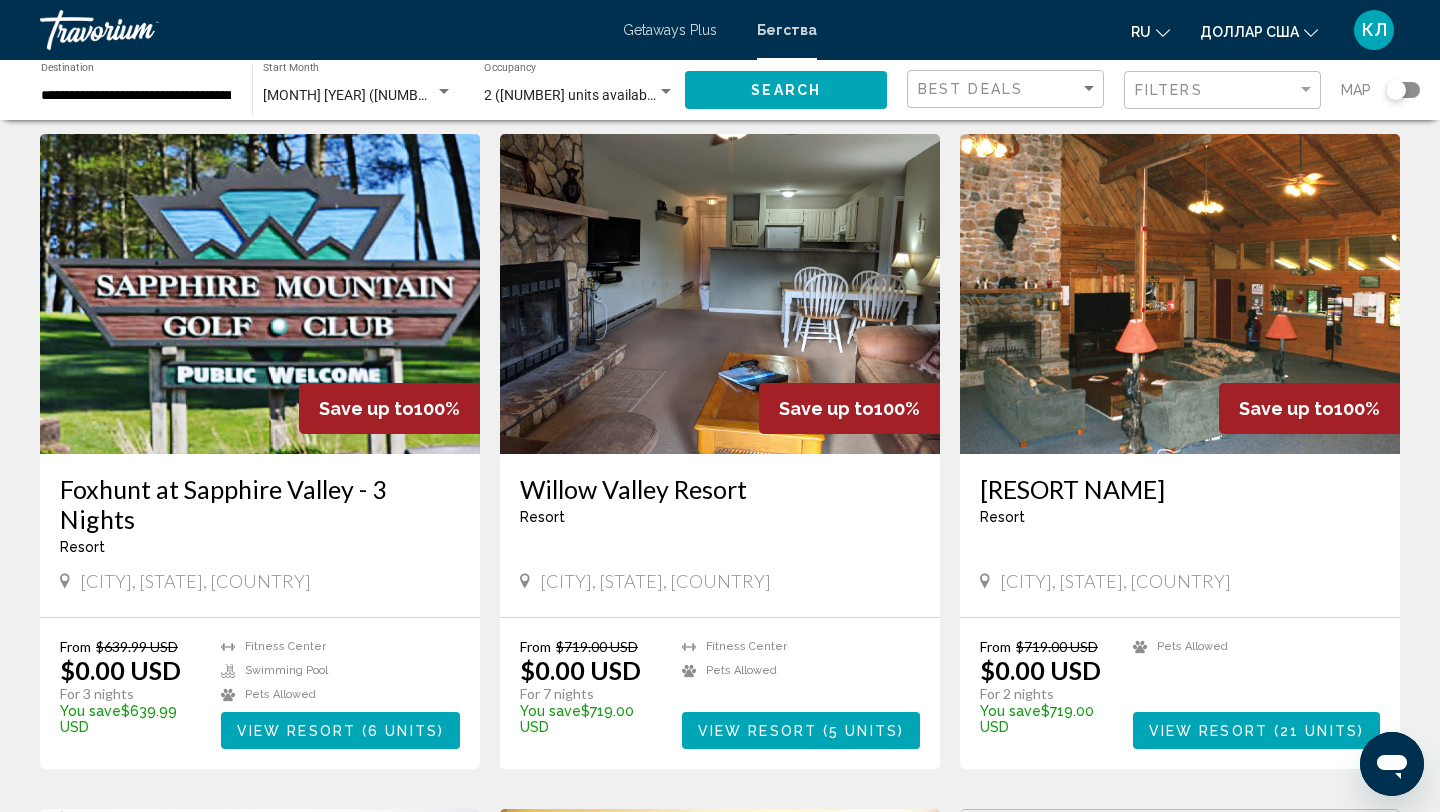 scroll, scrollTop: 83, scrollLeft: 0, axis: vertical 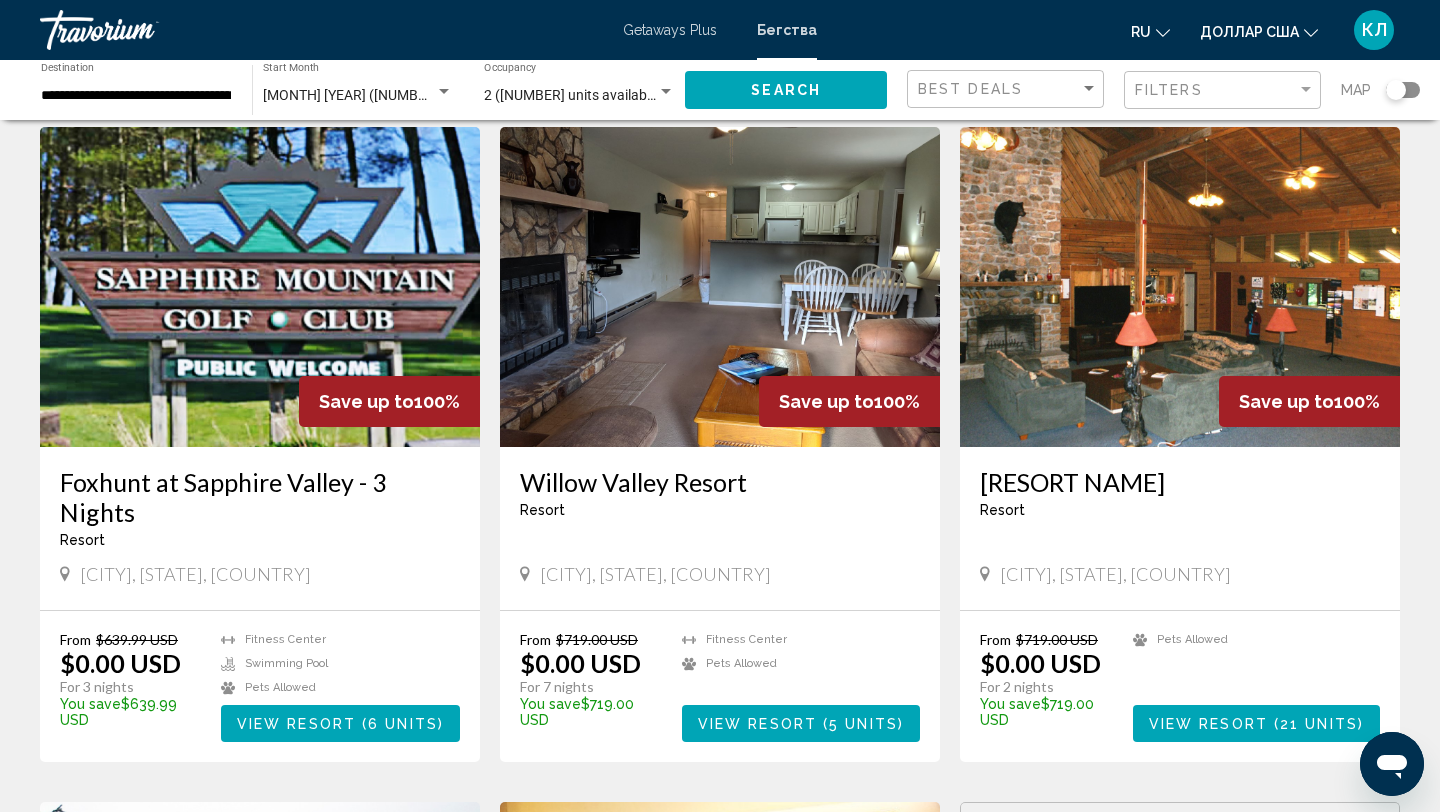 click at bounding box center [1403, 90] 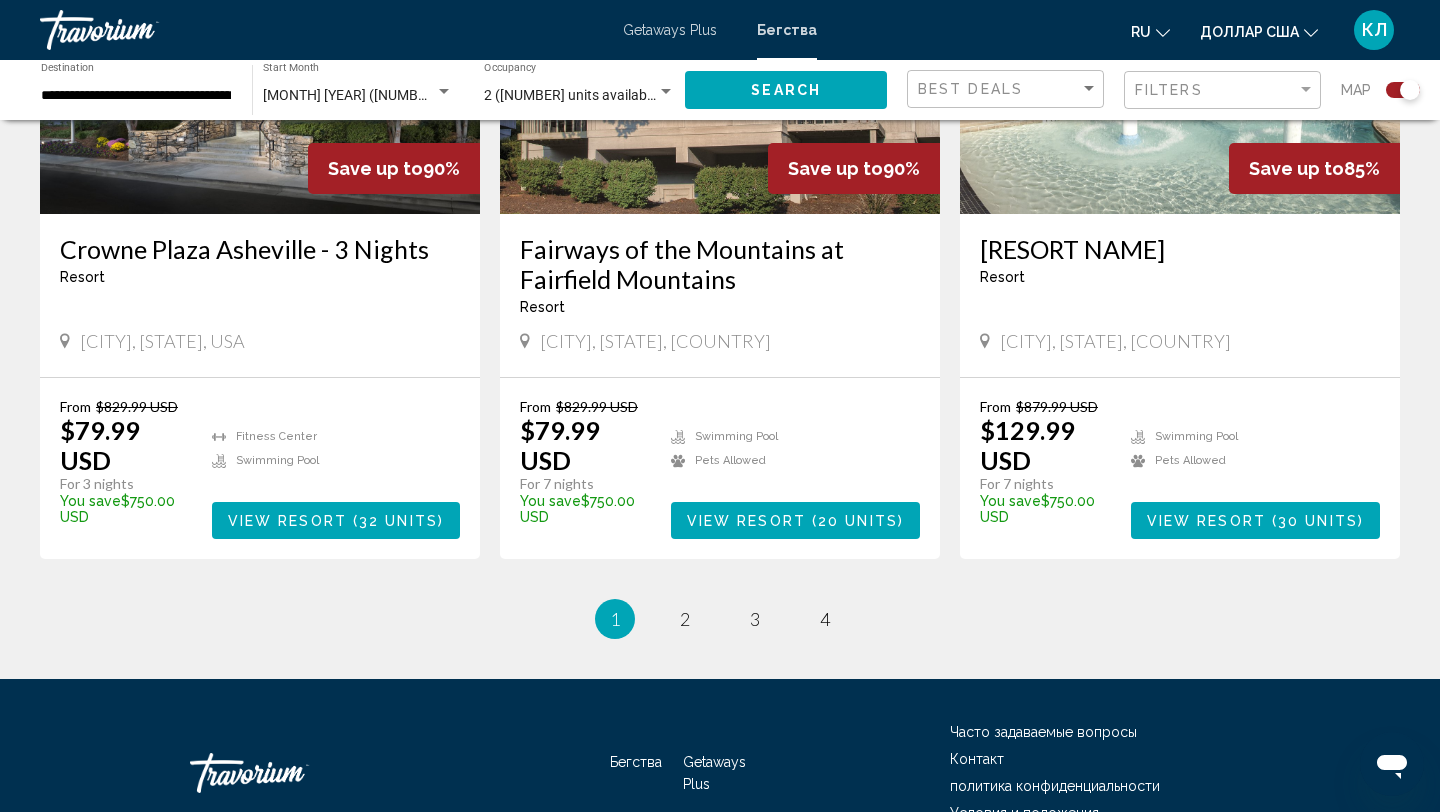 scroll, scrollTop: 3014, scrollLeft: 0, axis: vertical 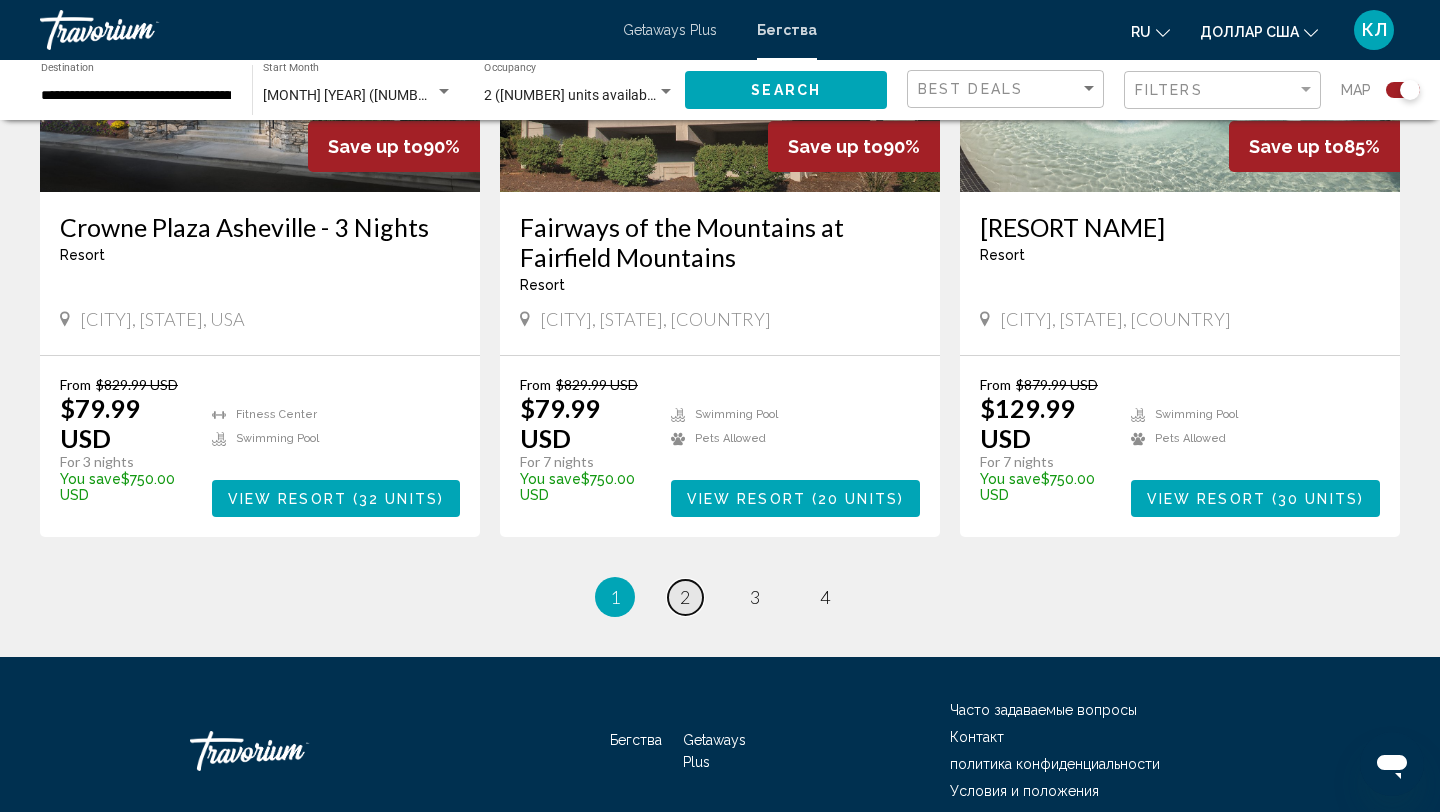 click on "2" at bounding box center (685, 597) 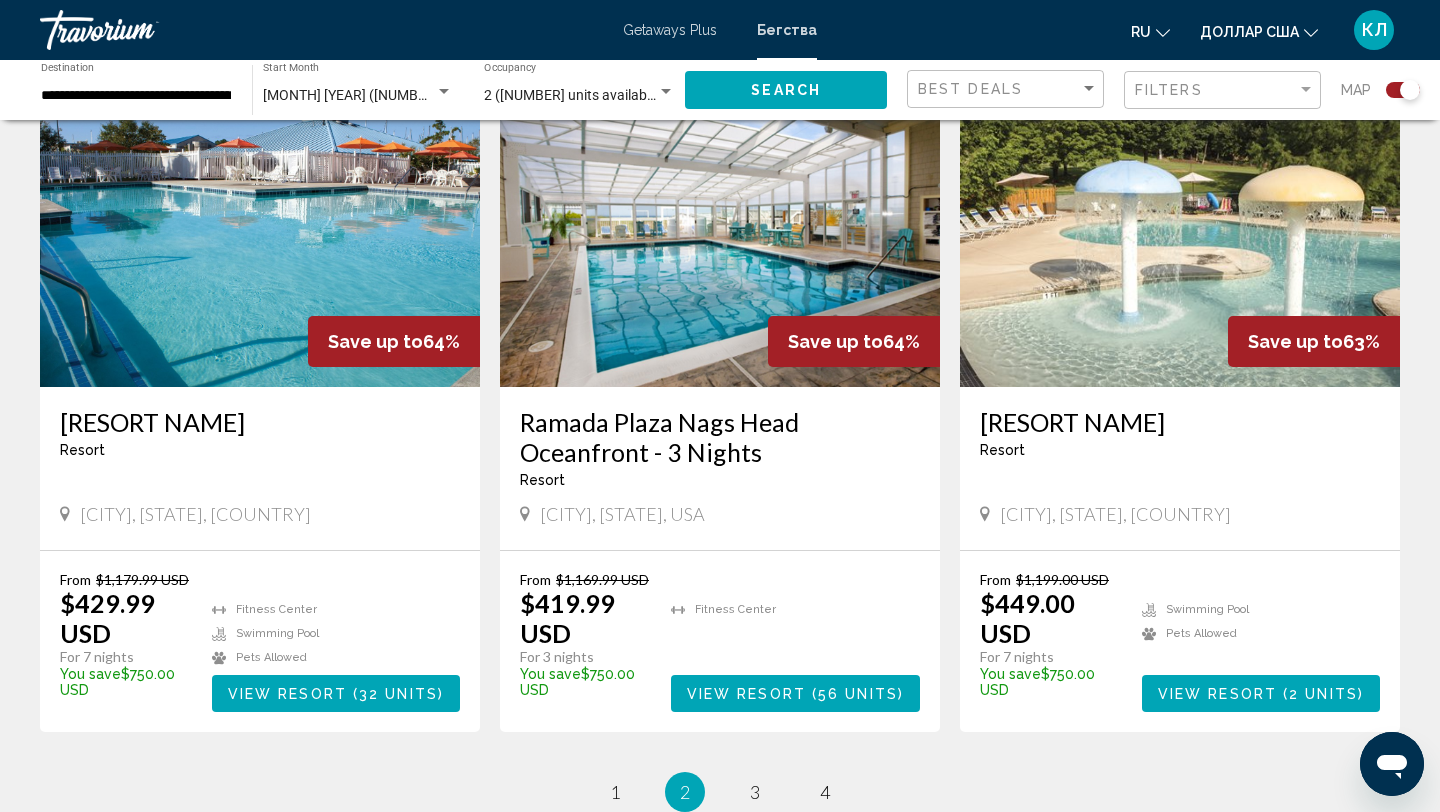 scroll, scrollTop: 3151, scrollLeft: 0, axis: vertical 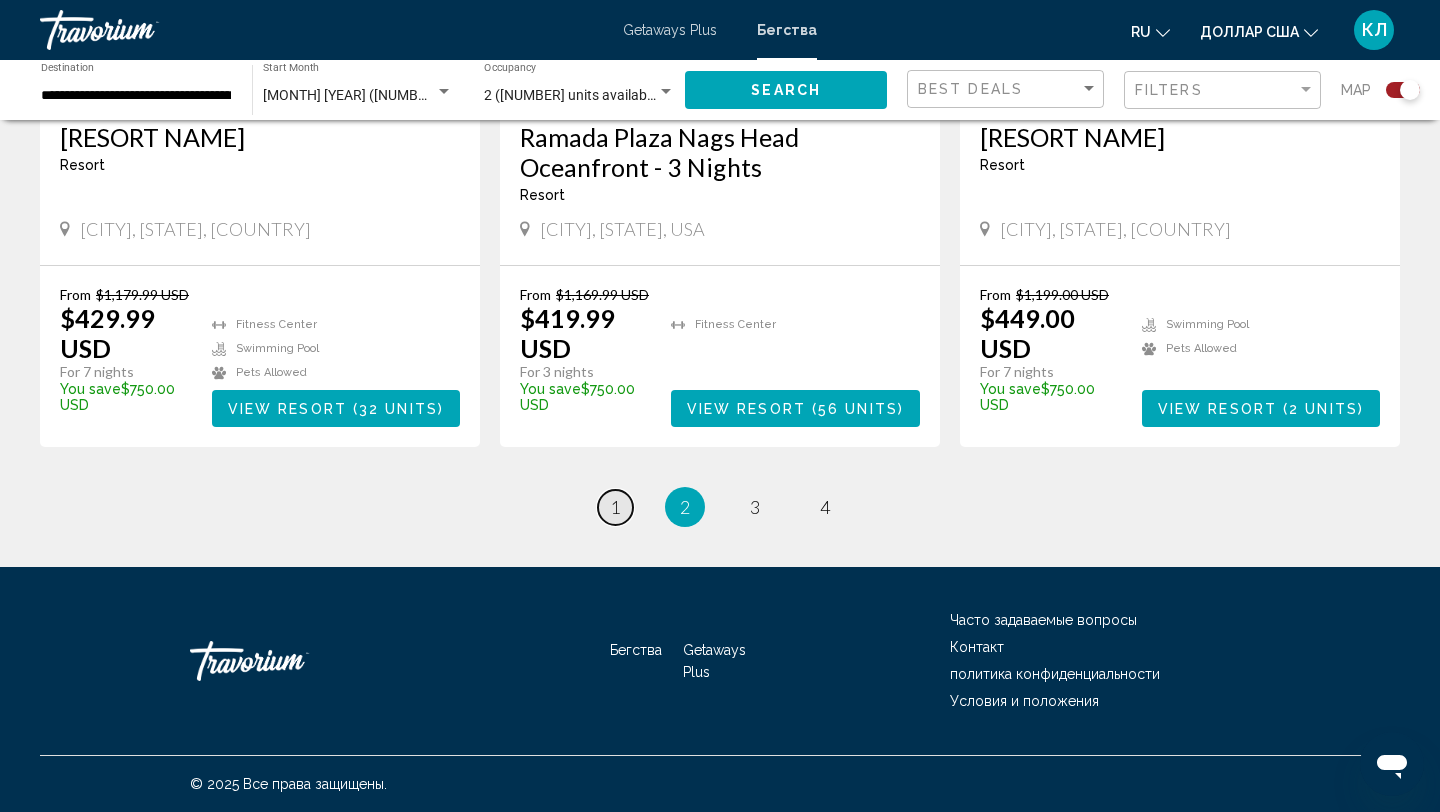 click on "1" at bounding box center (615, 507) 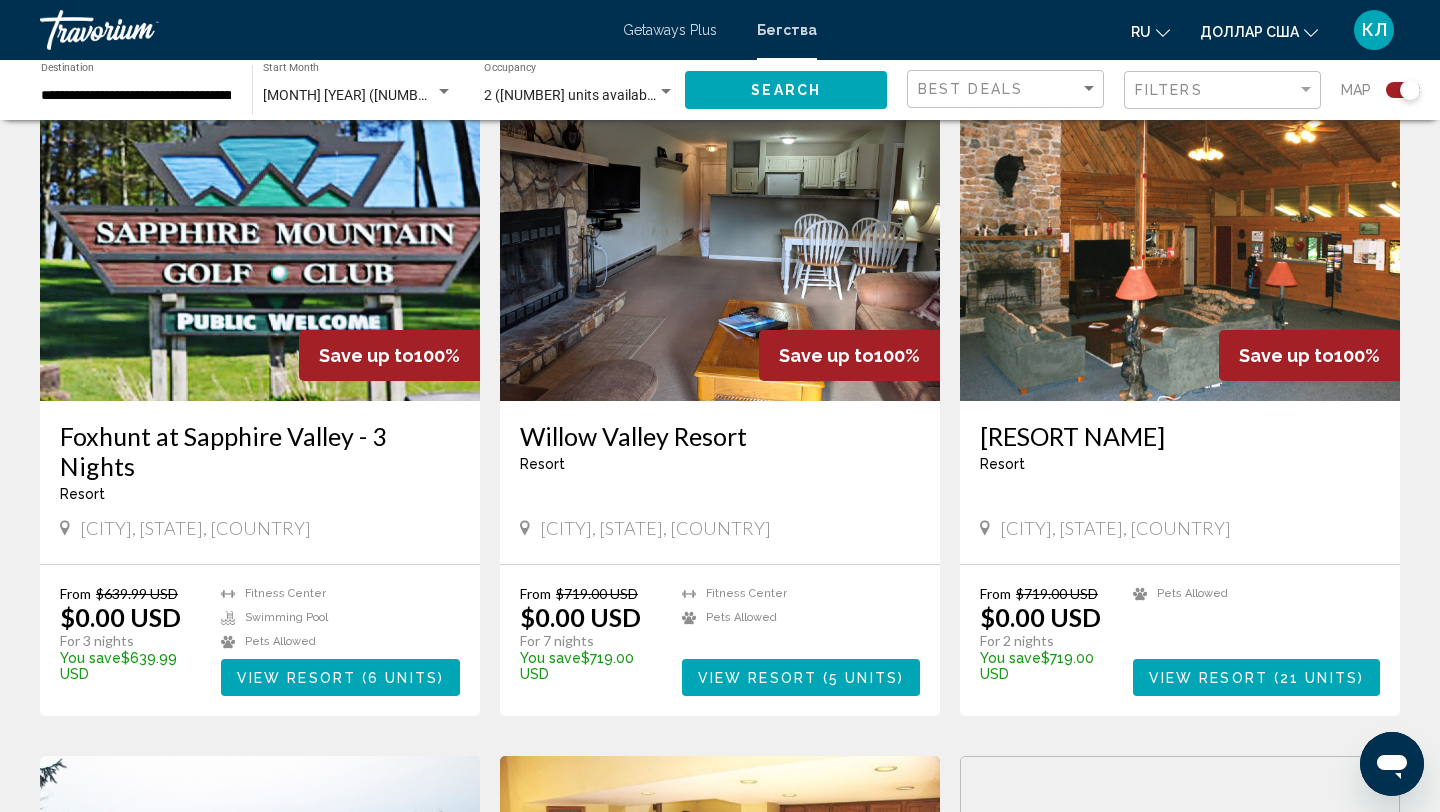 scroll, scrollTop: 750, scrollLeft: 0, axis: vertical 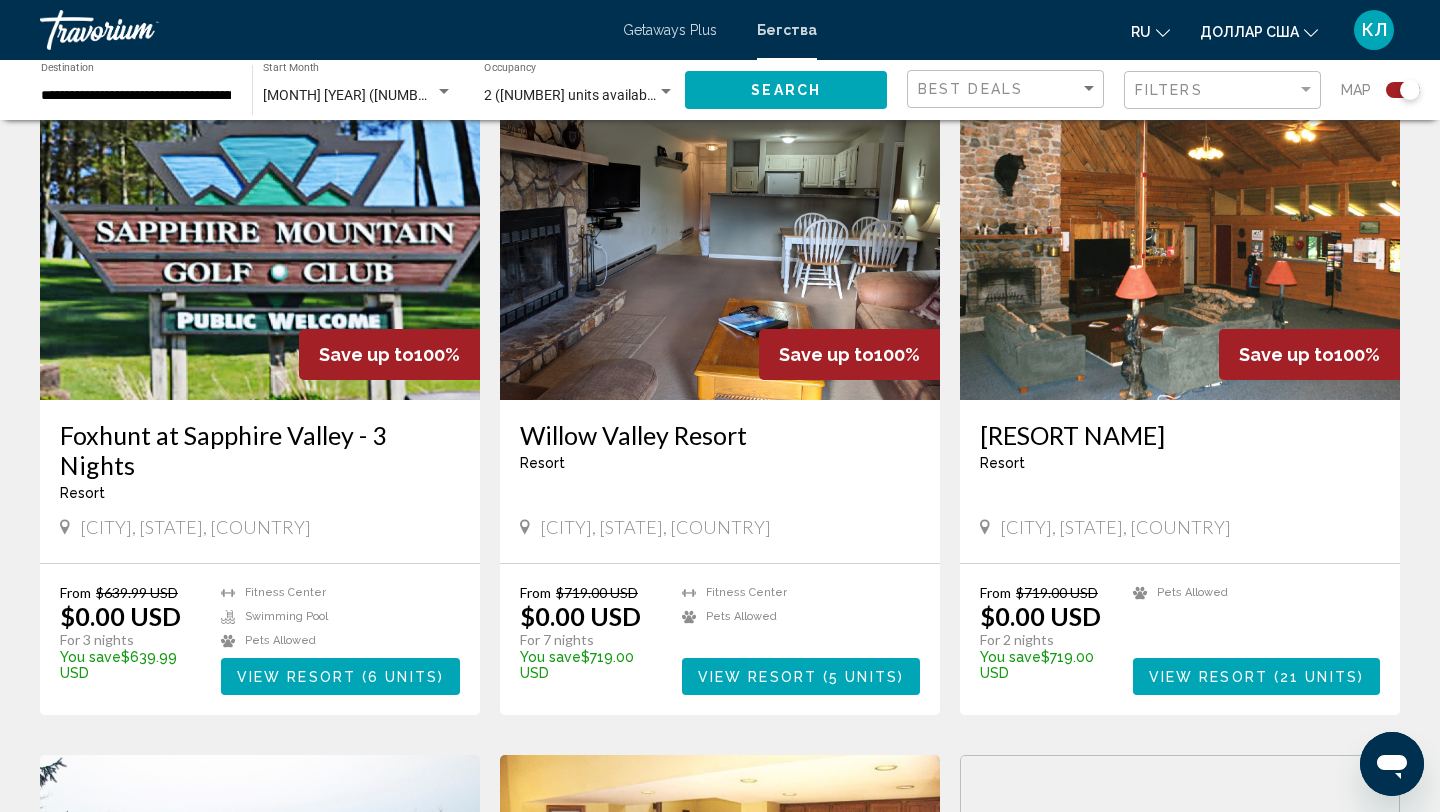 click on "[RESORT NAME]" at bounding box center (1180, 435) 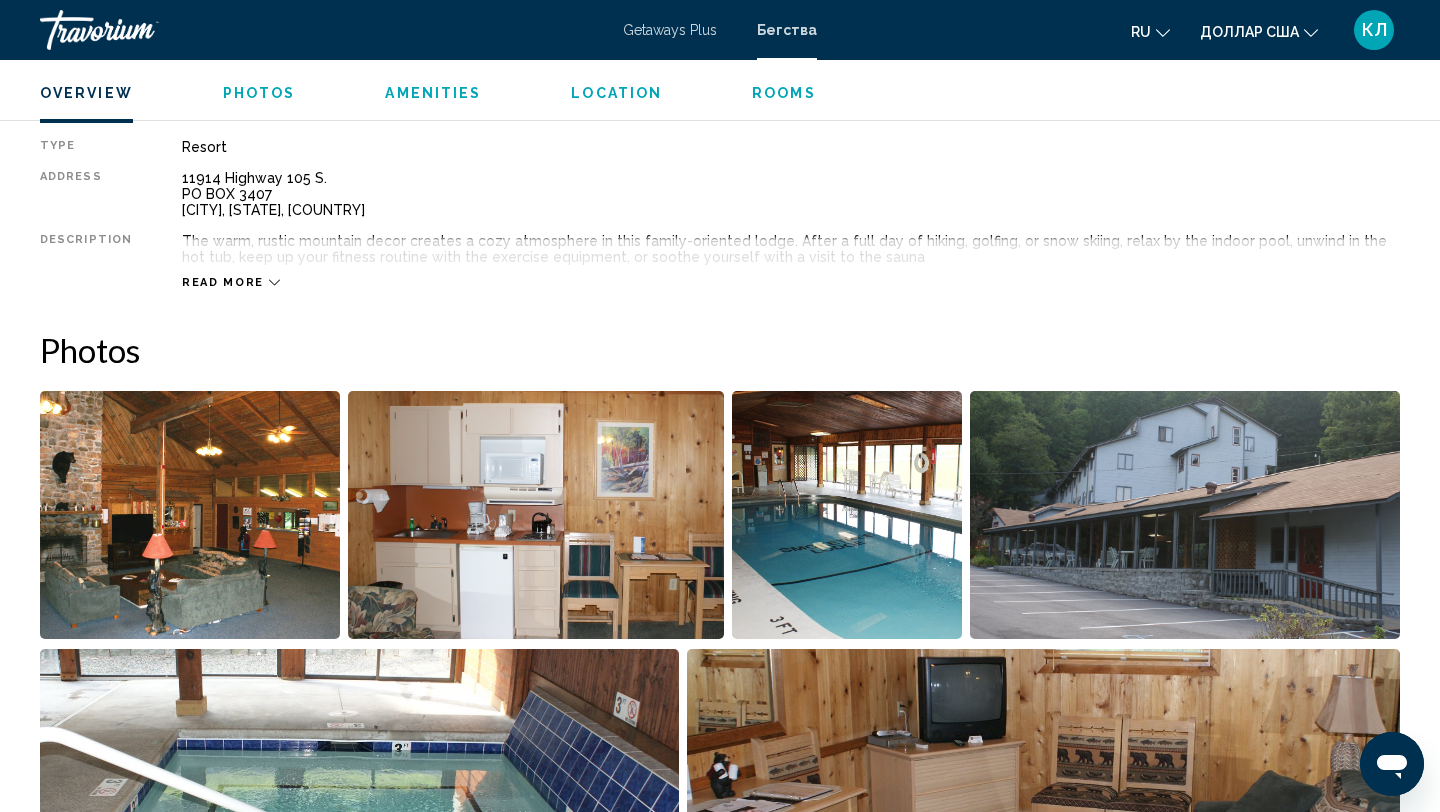 scroll, scrollTop: 687, scrollLeft: 0, axis: vertical 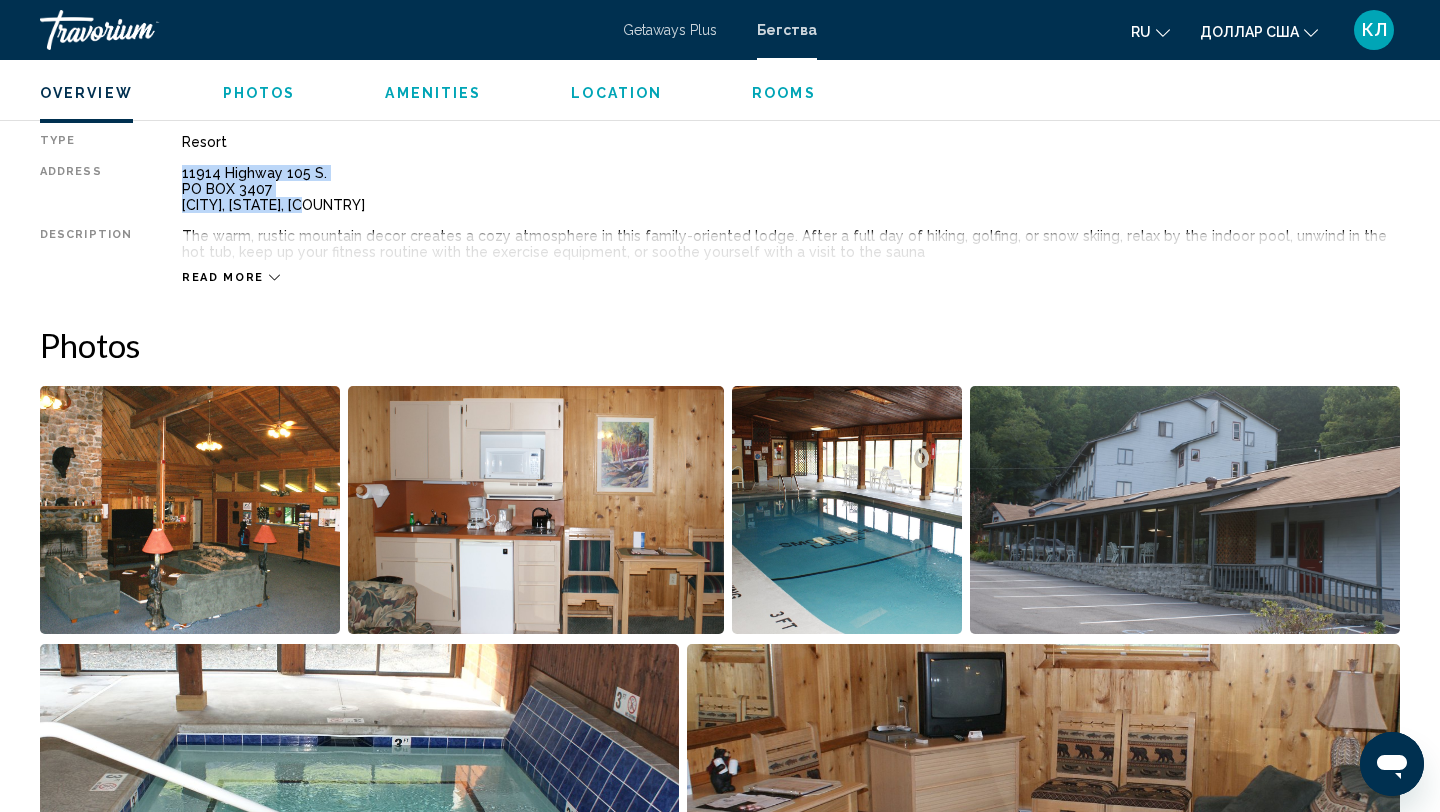 drag, startPoint x: 173, startPoint y: 177, endPoint x: 320, endPoint y: 219, distance: 152.88231 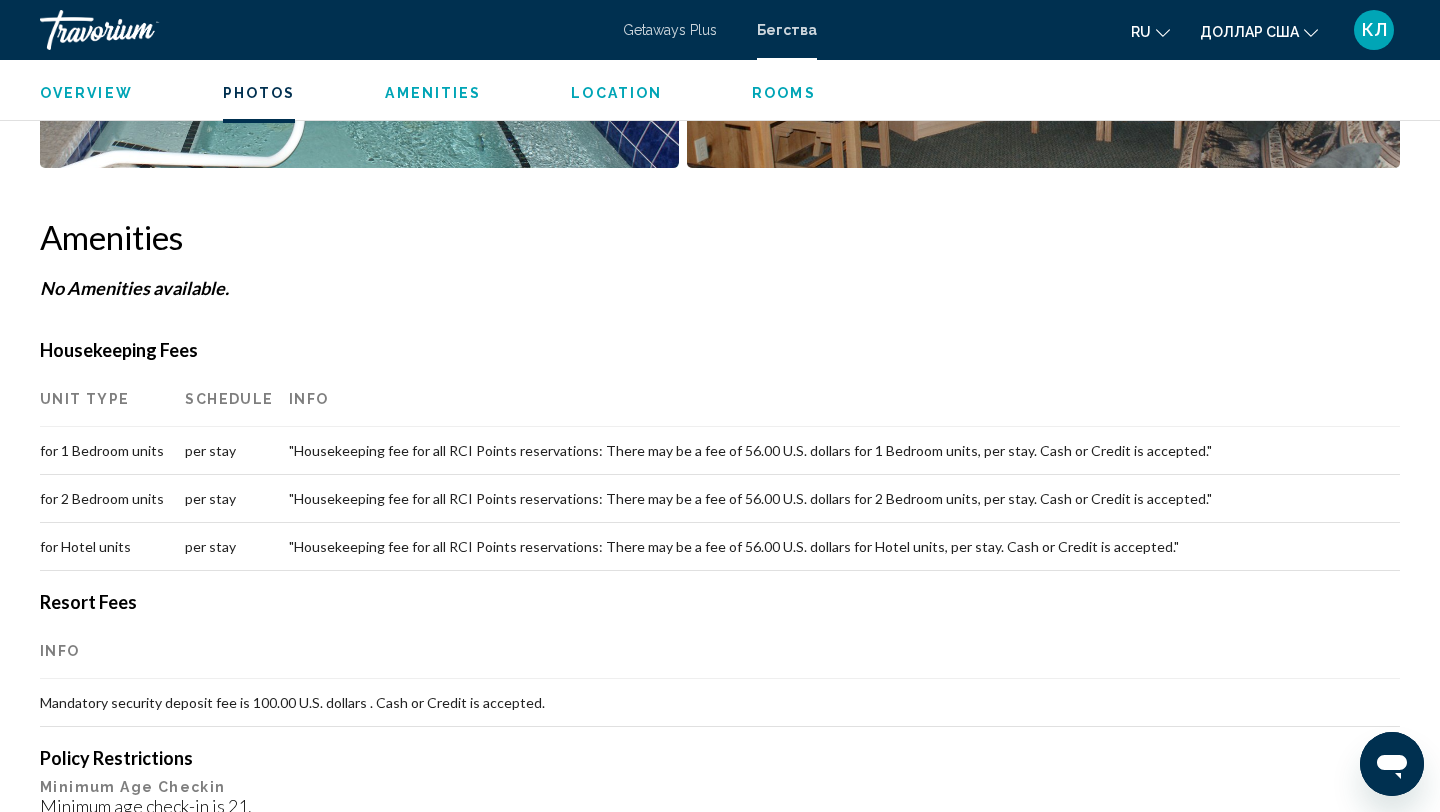 scroll, scrollTop: 1409, scrollLeft: 0, axis: vertical 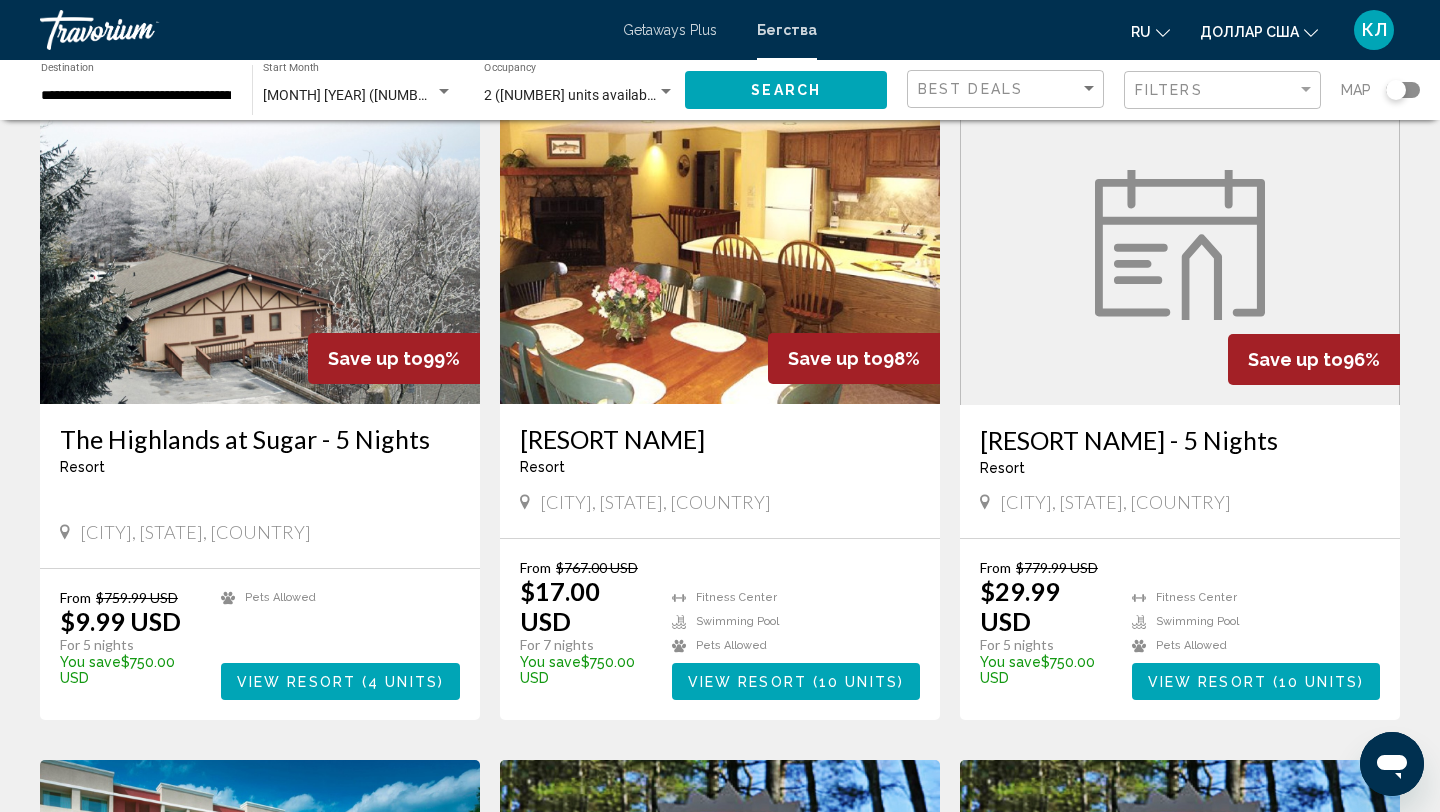 click on "The Highlands at Sugar - 5 Nights" at bounding box center [260, 439] 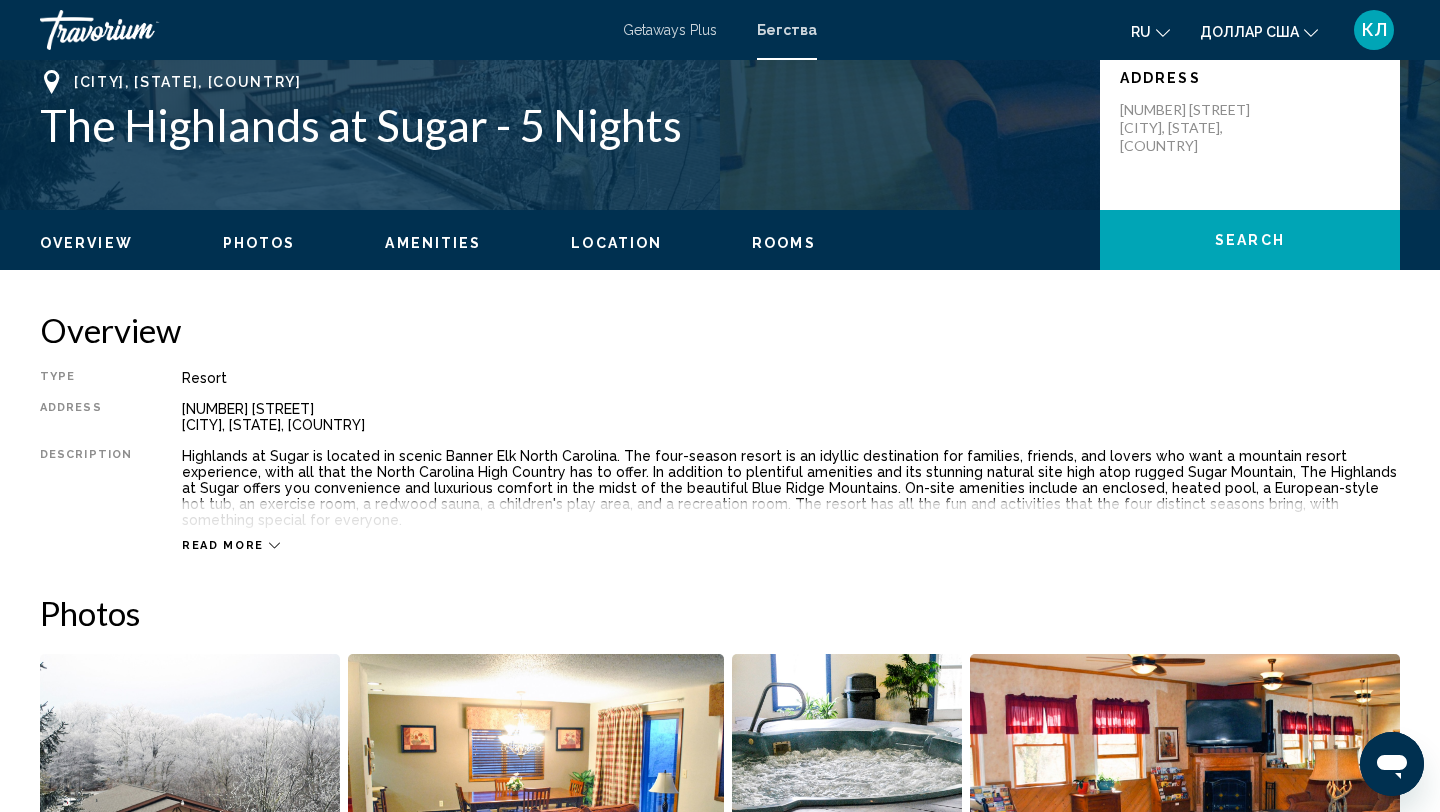 scroll, scrollTop: 445, scrollLeft: 0, axis: vertical 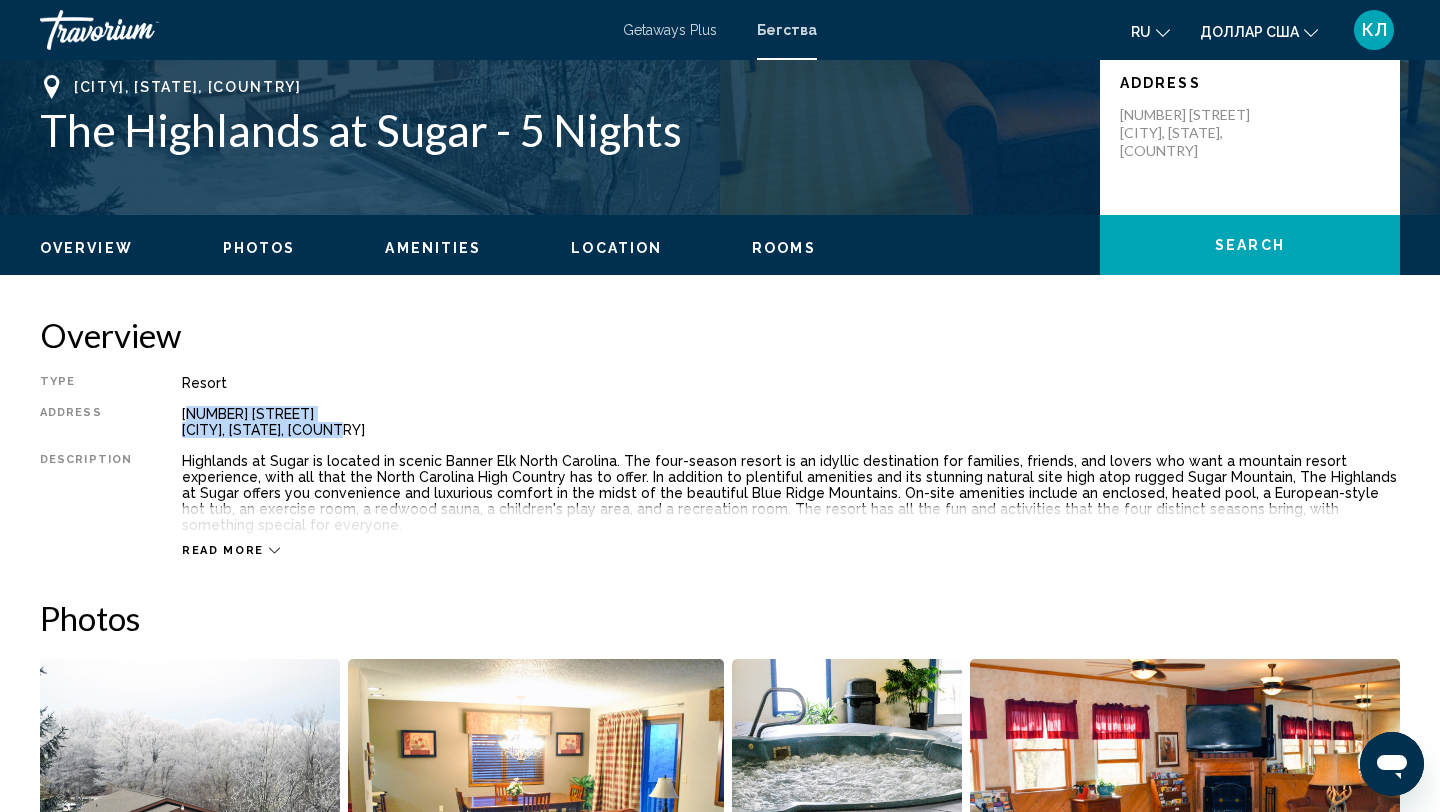 drag, startPoint x: 179, startPoint y: 415, endPoint x: 388, endPoint y: 428, distance: 209.40392 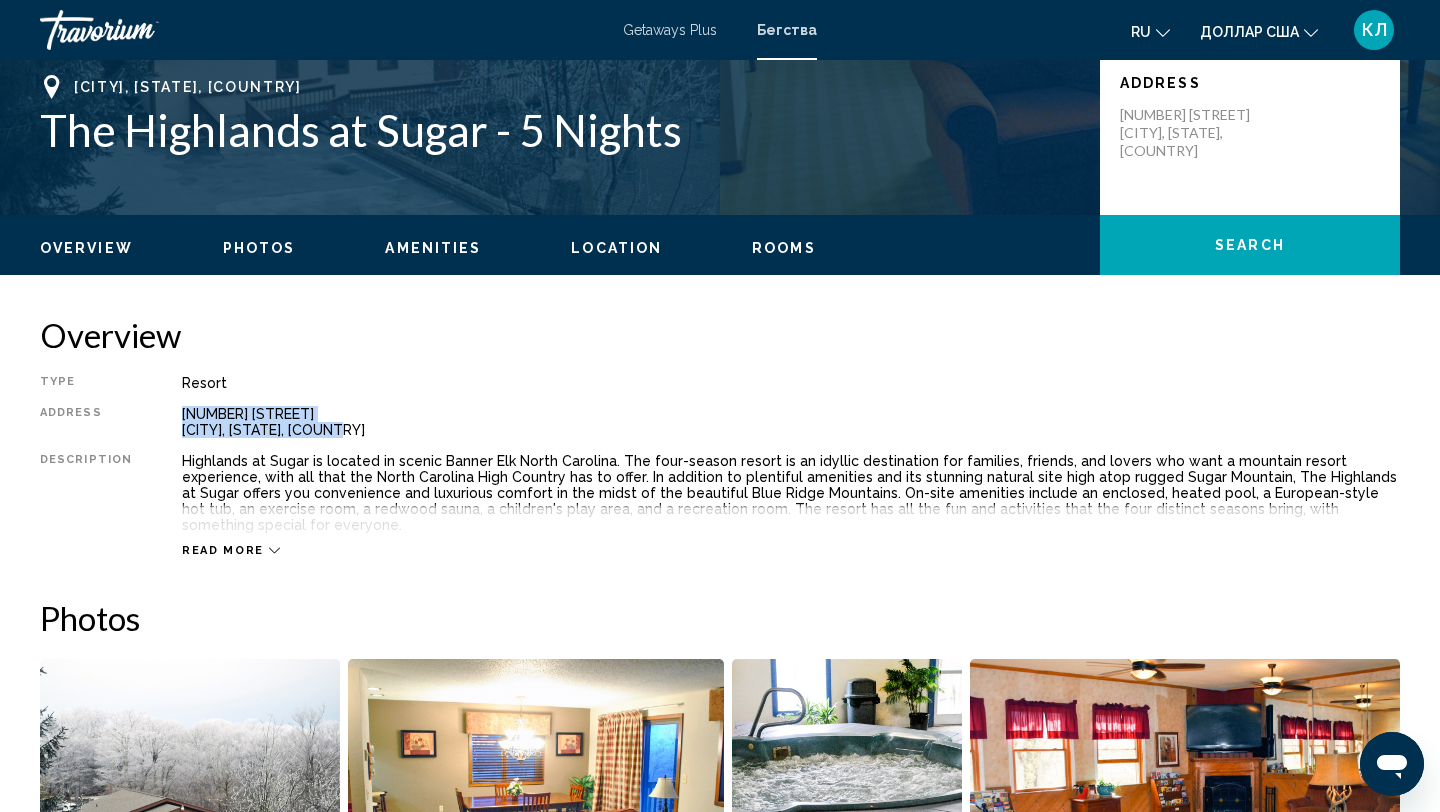 drag, startPoint x: 175, startPoint y: 411, endPoint x: 353, endPoint y: 438, distance: 180.0361 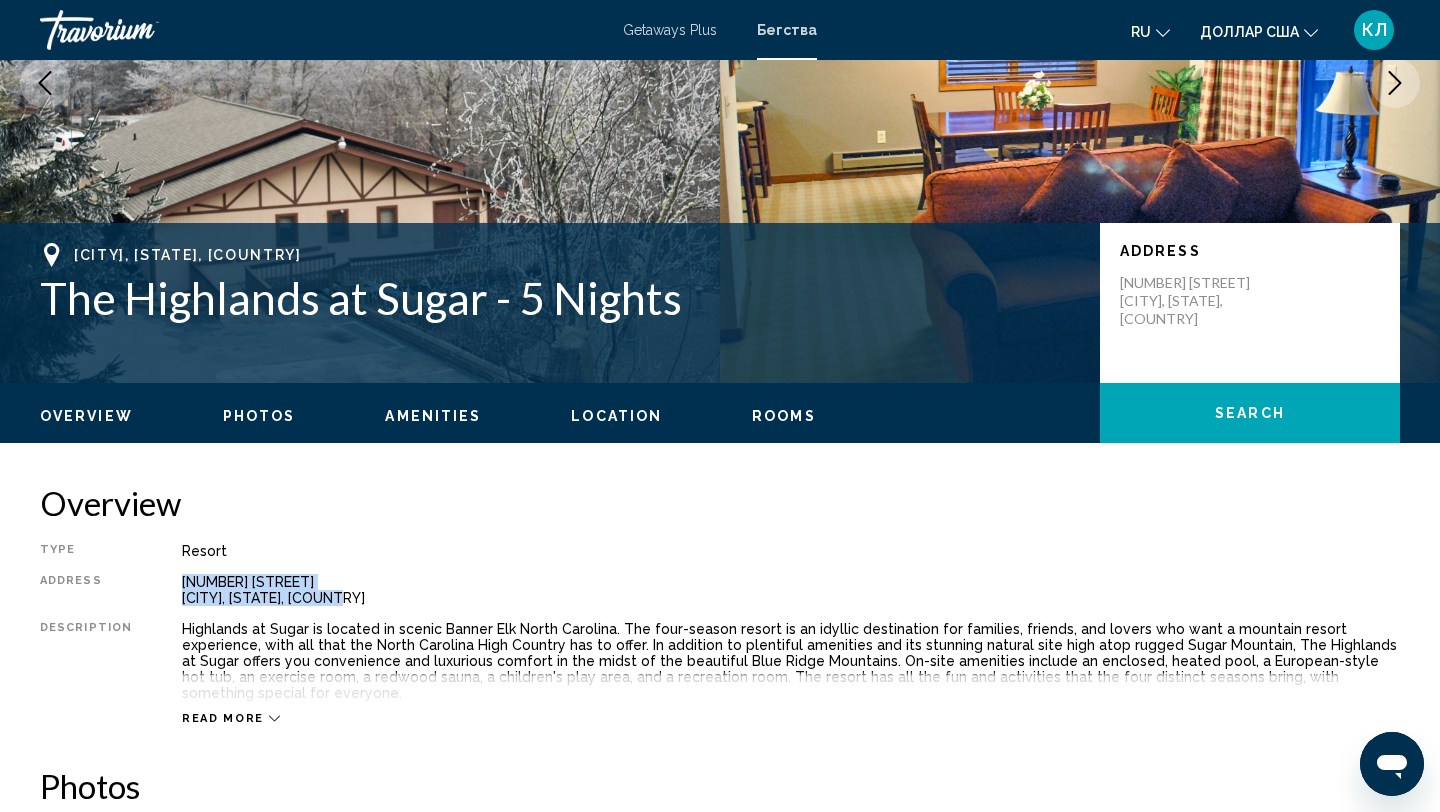 scroll, scrollTop: 0, scrollLeft: 0, axis: both 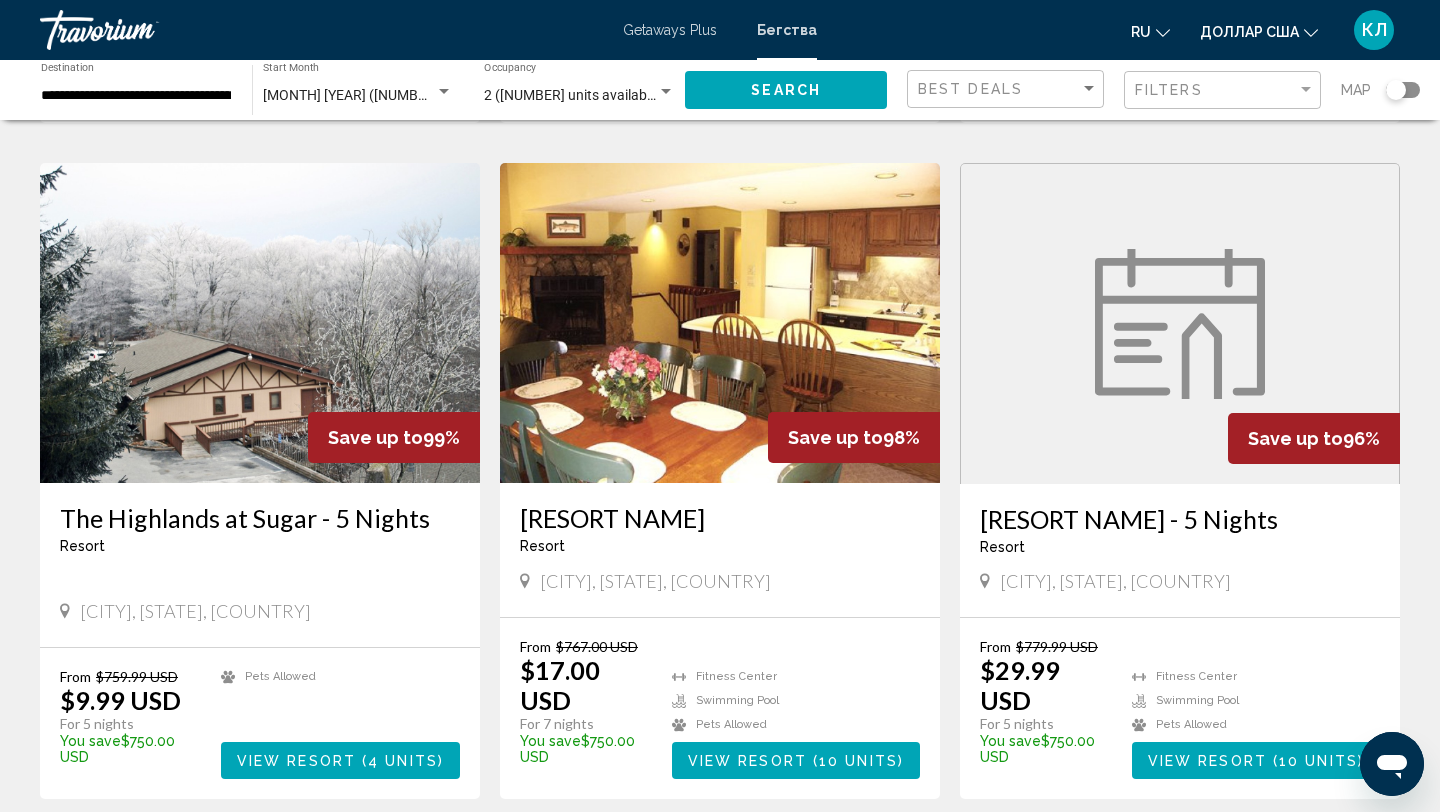 click on "[RESORT NAME]" at bounding box center (720, 518) 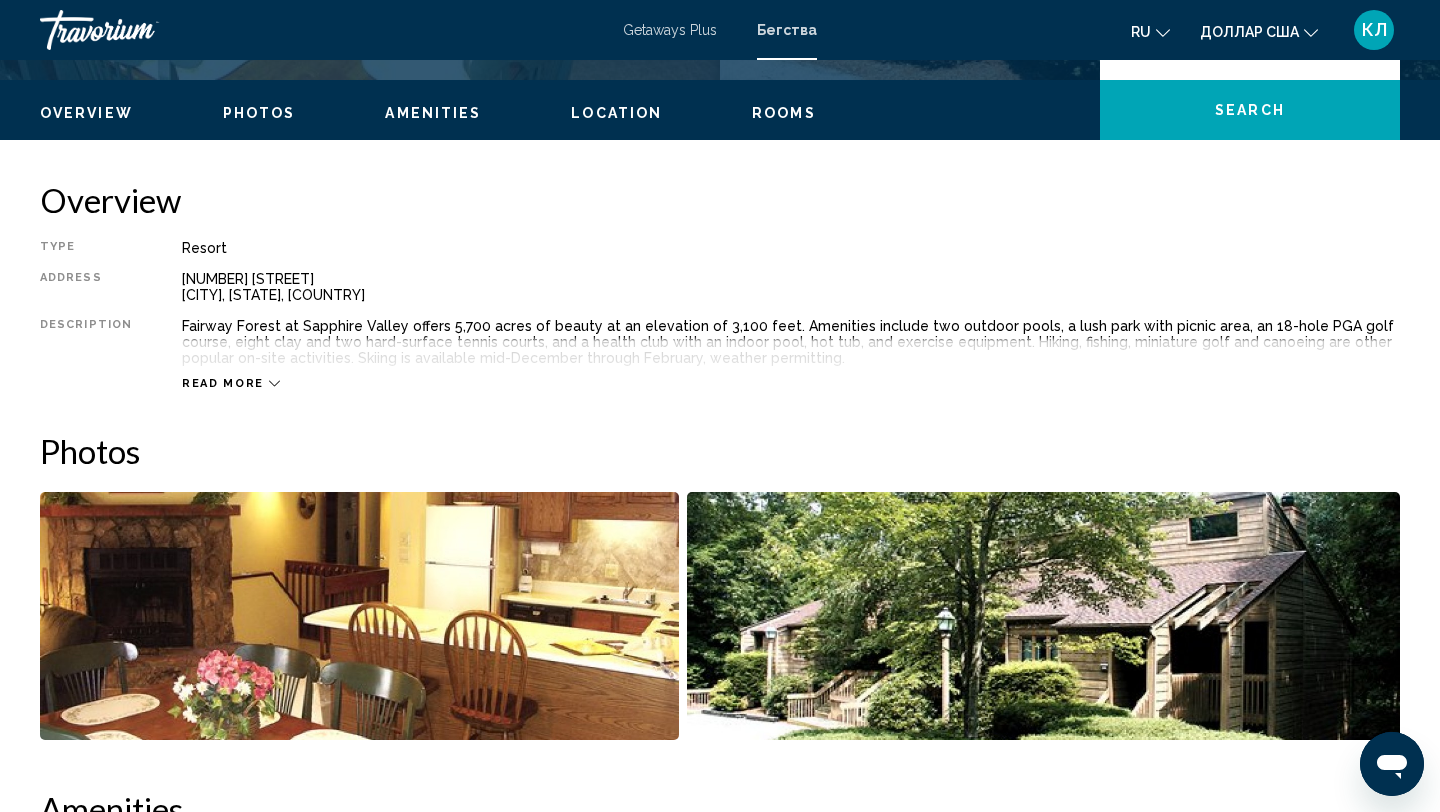 scroll, scrollTop: 578, scrollLeft: 0, axis: vertical 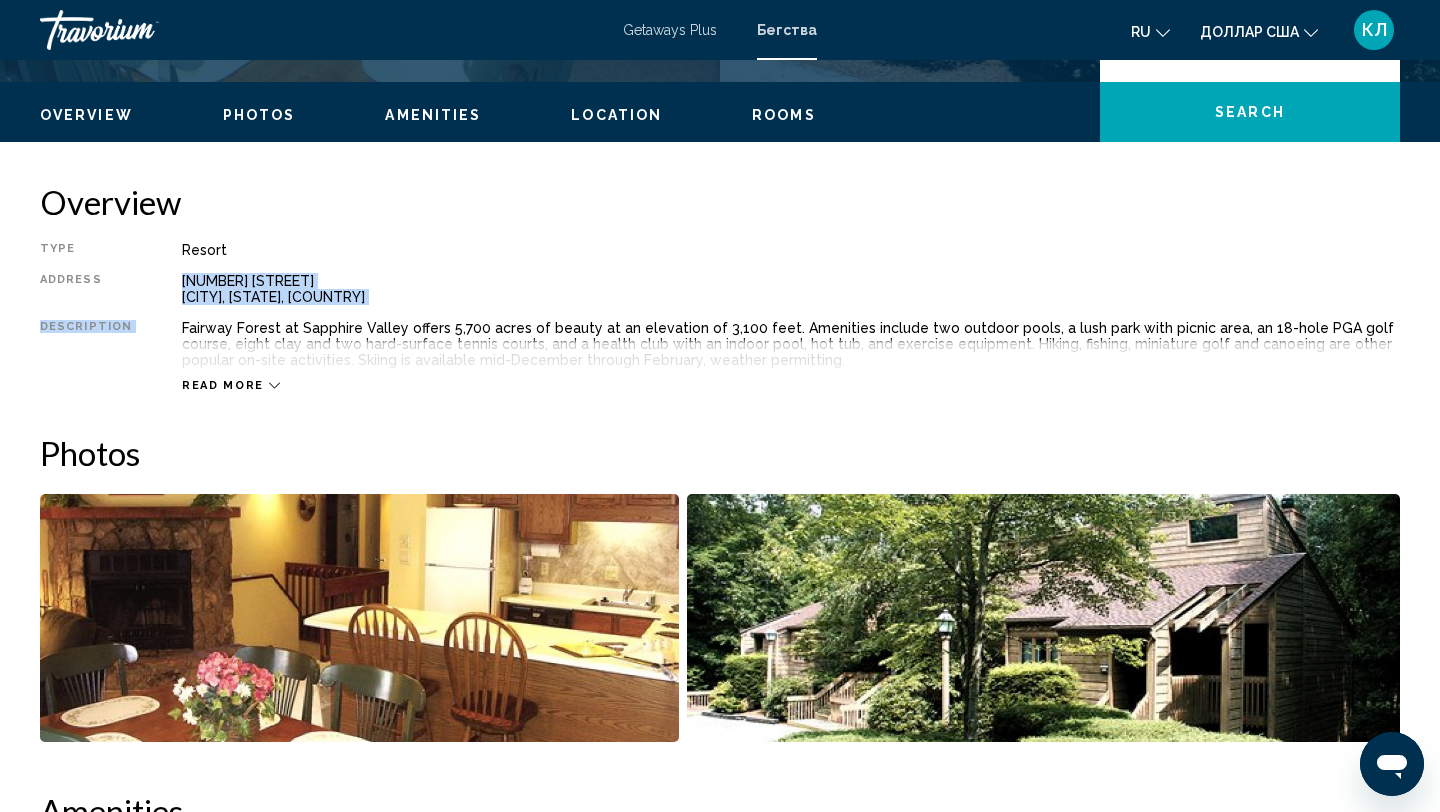 drag, startPoint x: 174, startPoint y: 283, endPoint x: 304, endPoint y: 319, distance: 134.89255 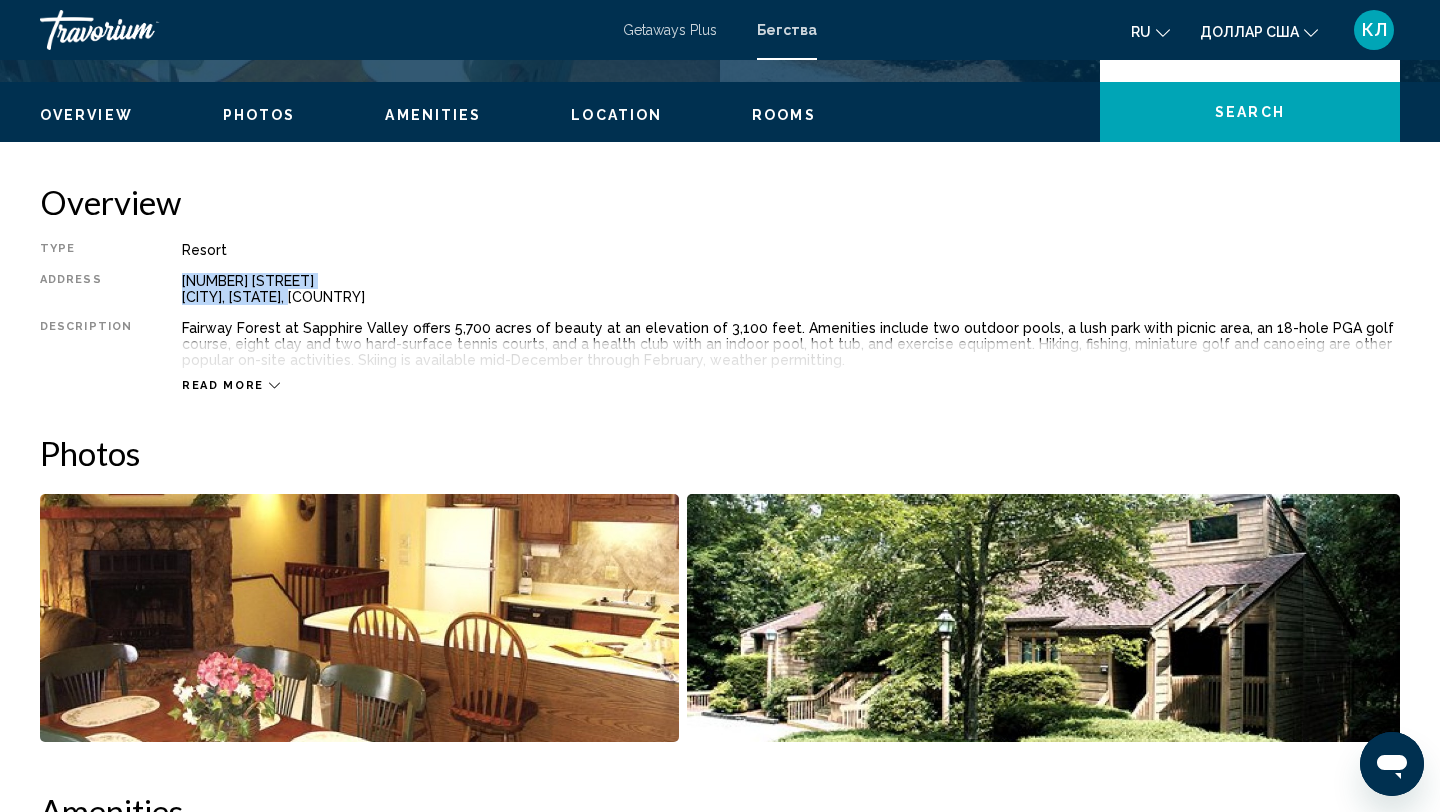 drag, startPoint x: 175, startPoint y: 281, endPoint x: 298, endPoint y: 293, distance: 123.58398 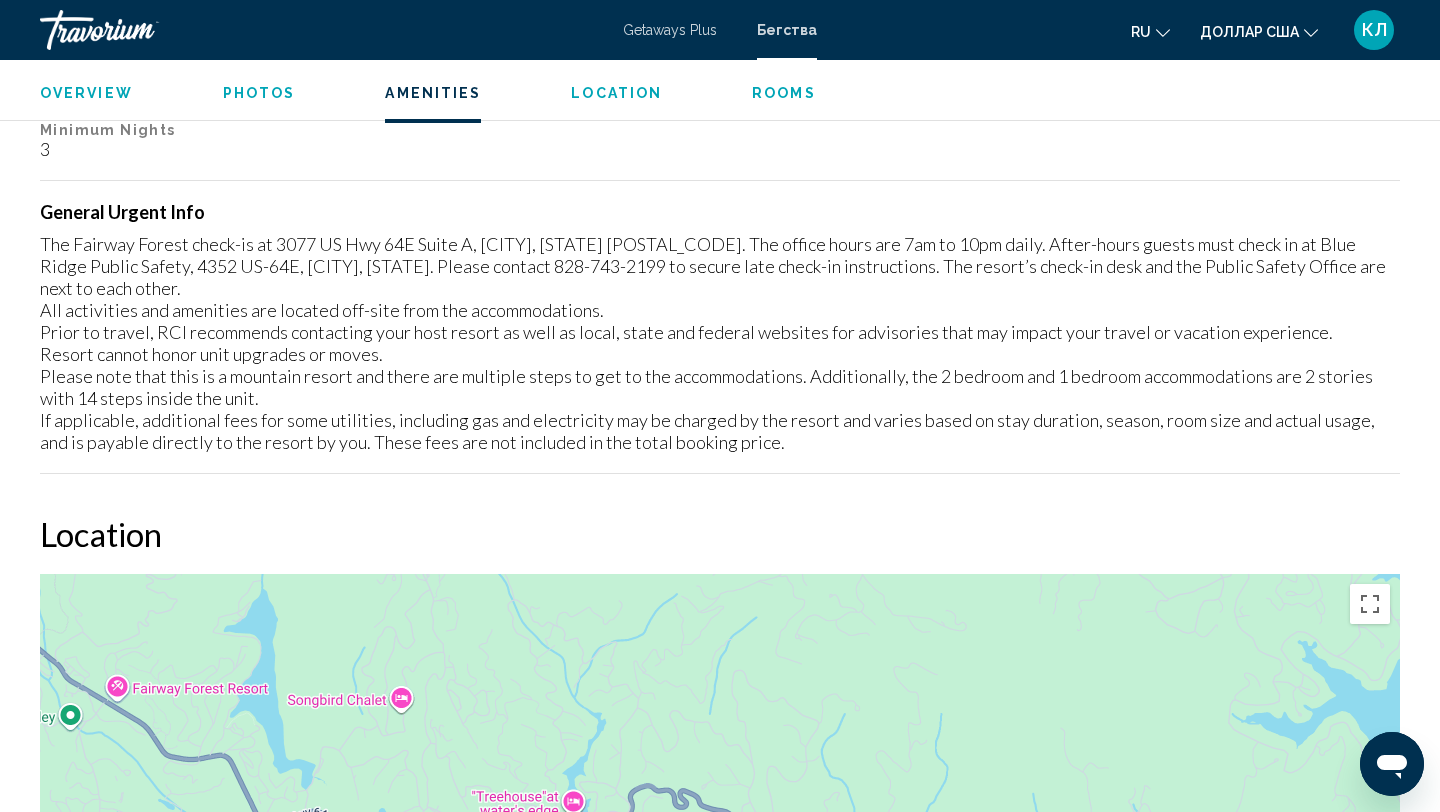 scroll, scrollTop: 1959, scrollLeft: 0, axis: vertical 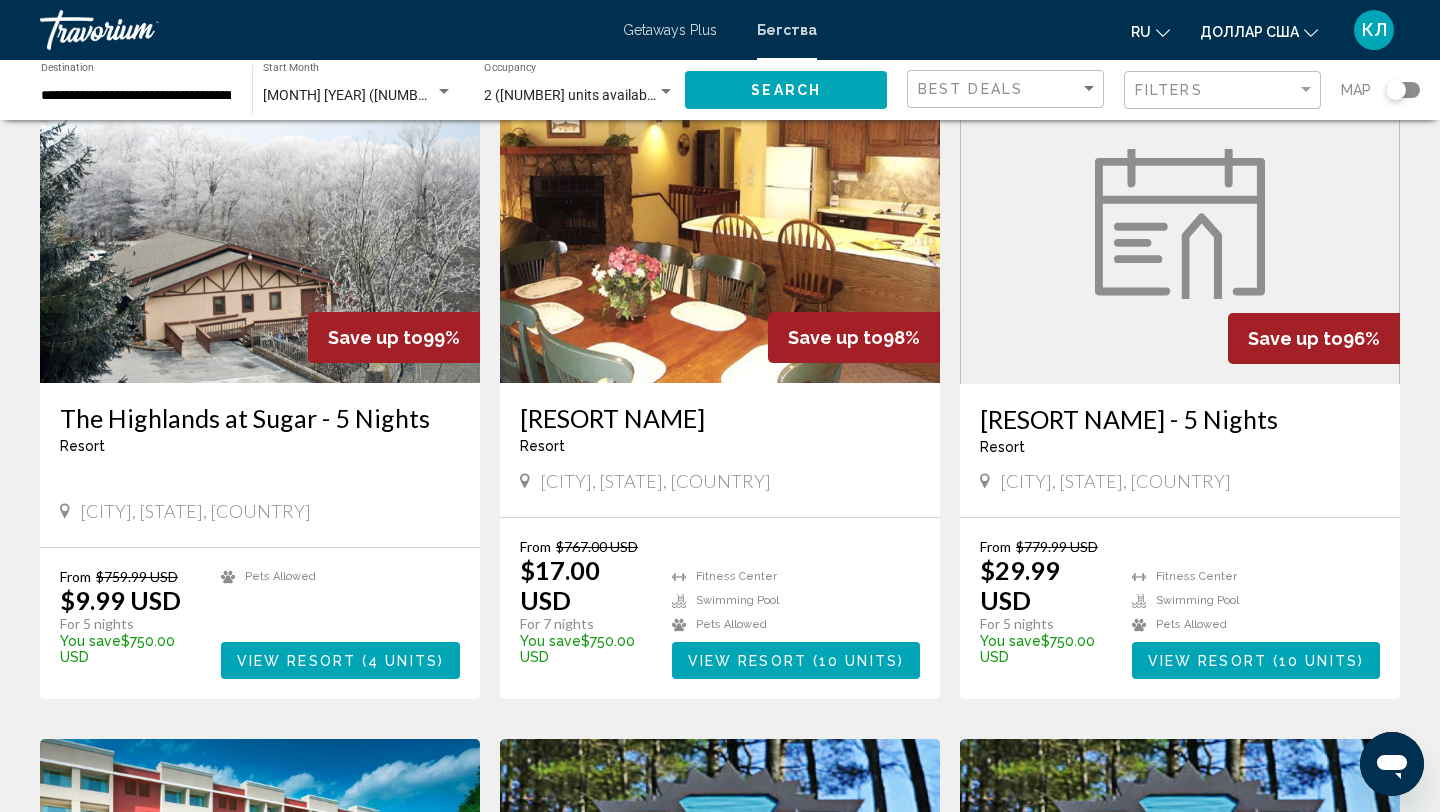 click on "[RESORT NAME] - 5 Nights" at bounding box center [1180, 419] 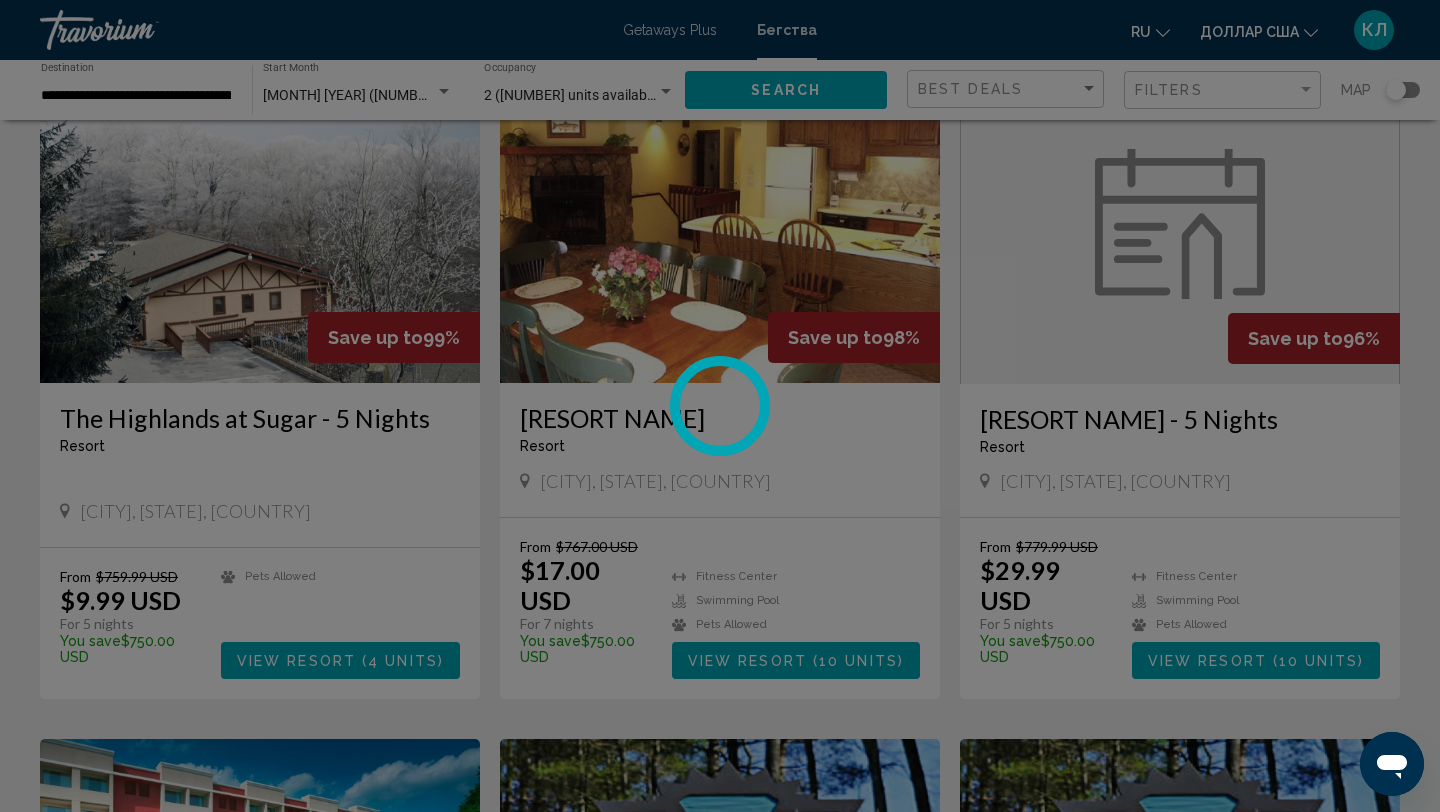 scroll, scrollTop: 0, scrollLeft: 0, axis: both 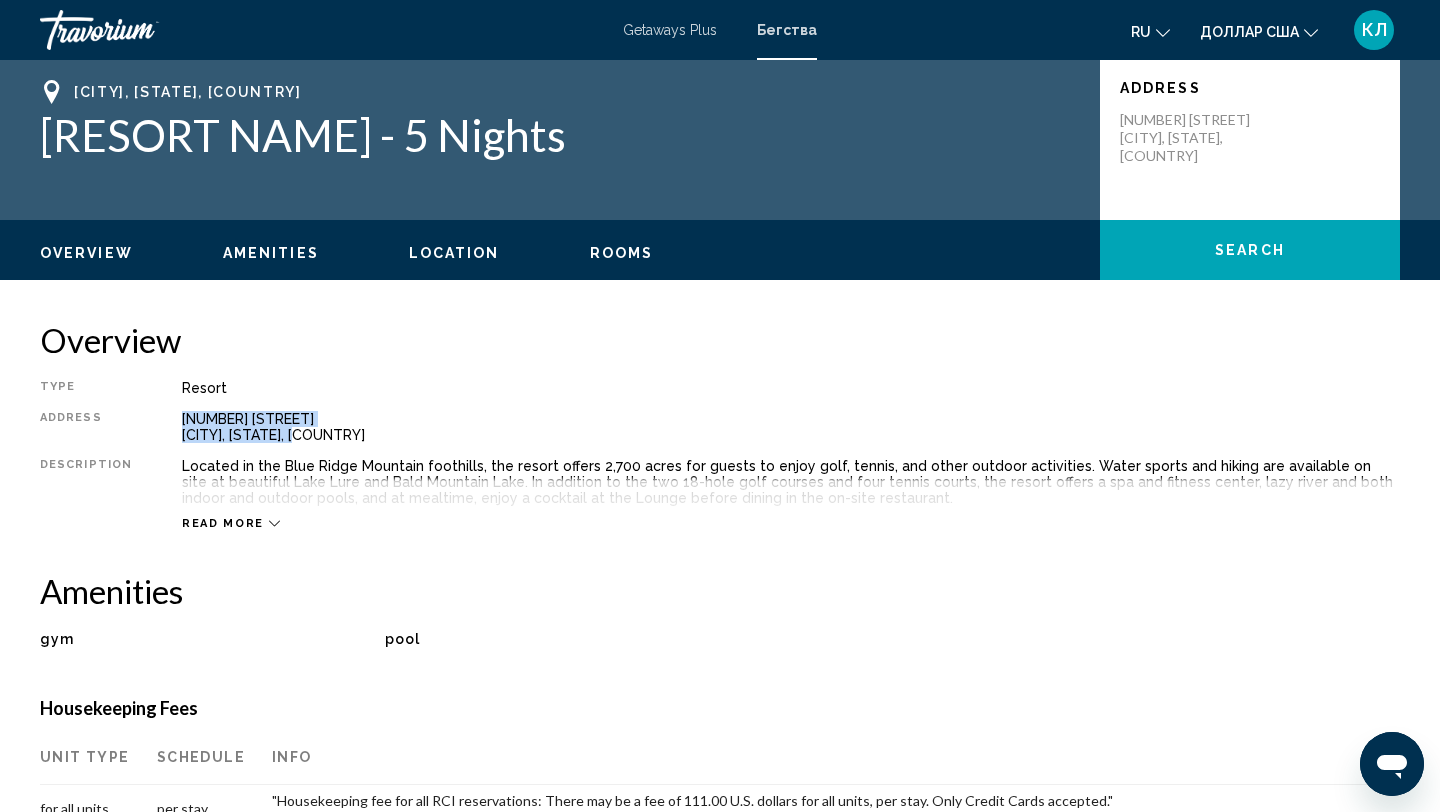 drag, startPoint x: 175, startPoint y: 420, endPoint x: 304, endPoint y: 441, distance: 130.69812 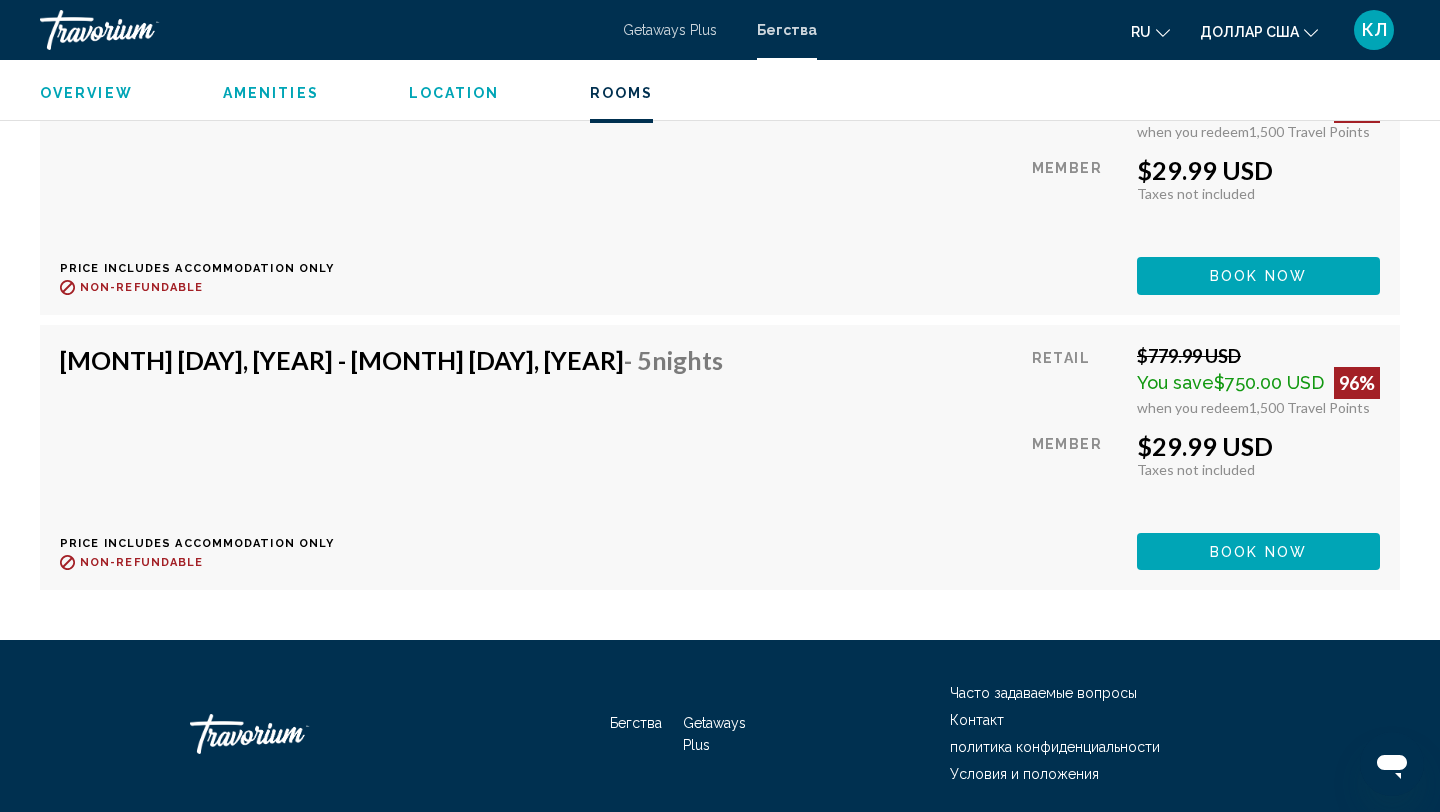 scroll, scrollTop: 2650, scrollLeft: 0, axis: vertical 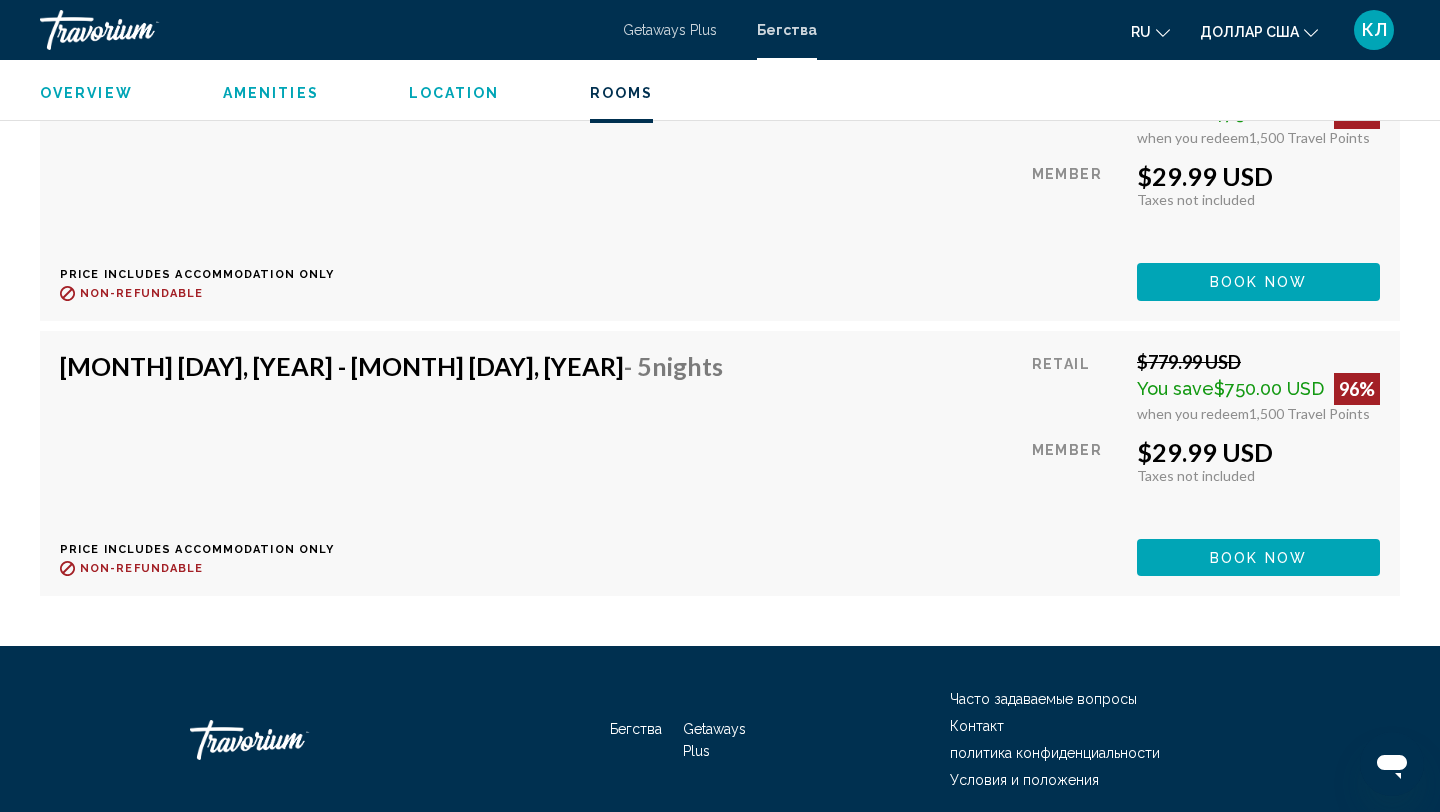 click on "Book now" at bounding box center (1258, 6) 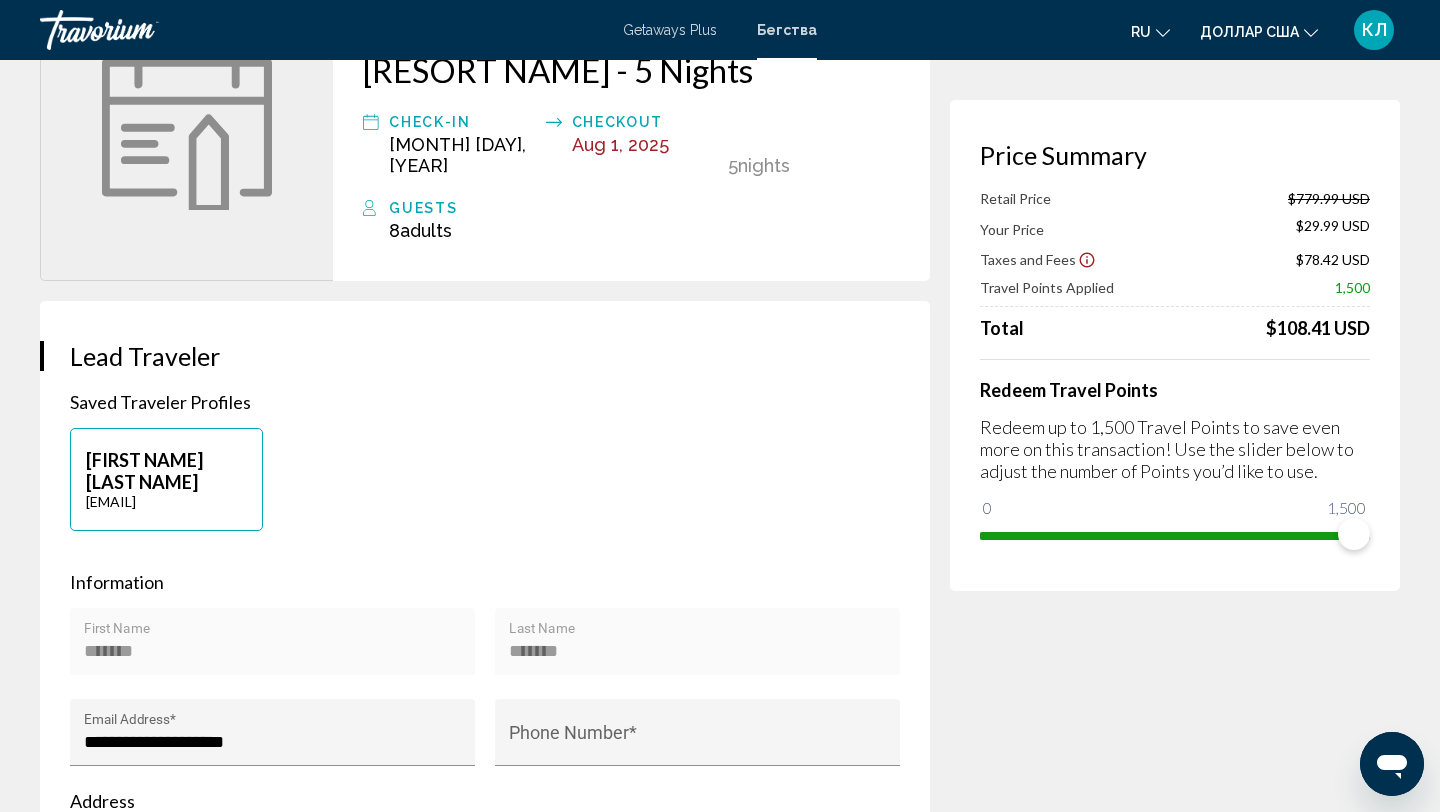 scroll, scrollTop: 166, scrollLeft: 0, axis: vertical 